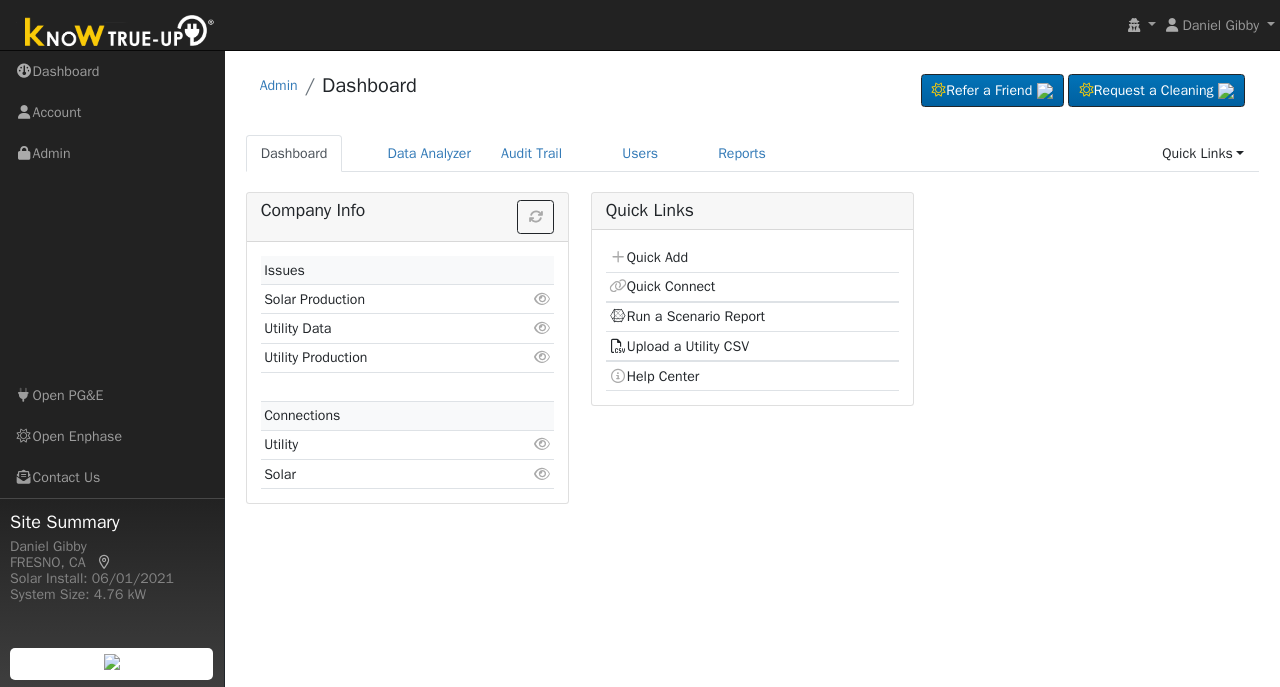 scroll, scrollTop: 0, scrollLeft: 0, axis: both 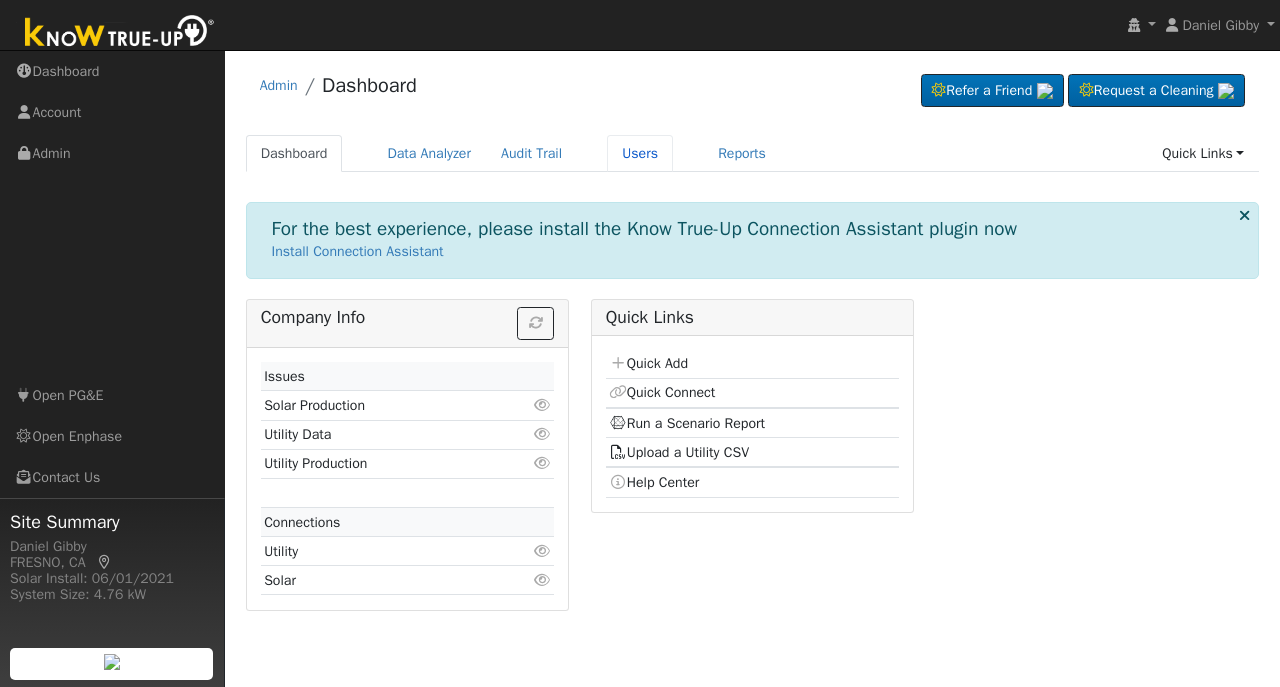 click on "Users" at bounding box center (640, 153) 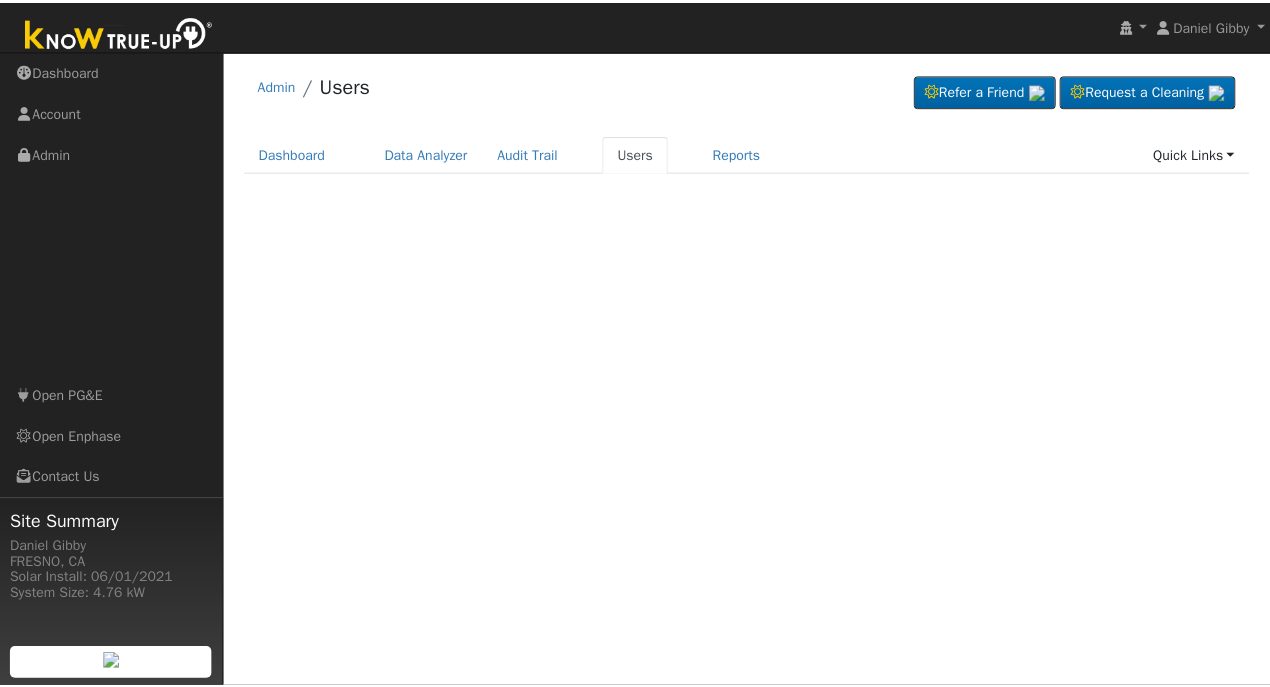 scroll, scrollTop: 0, scrollLeft: 0, axis: both 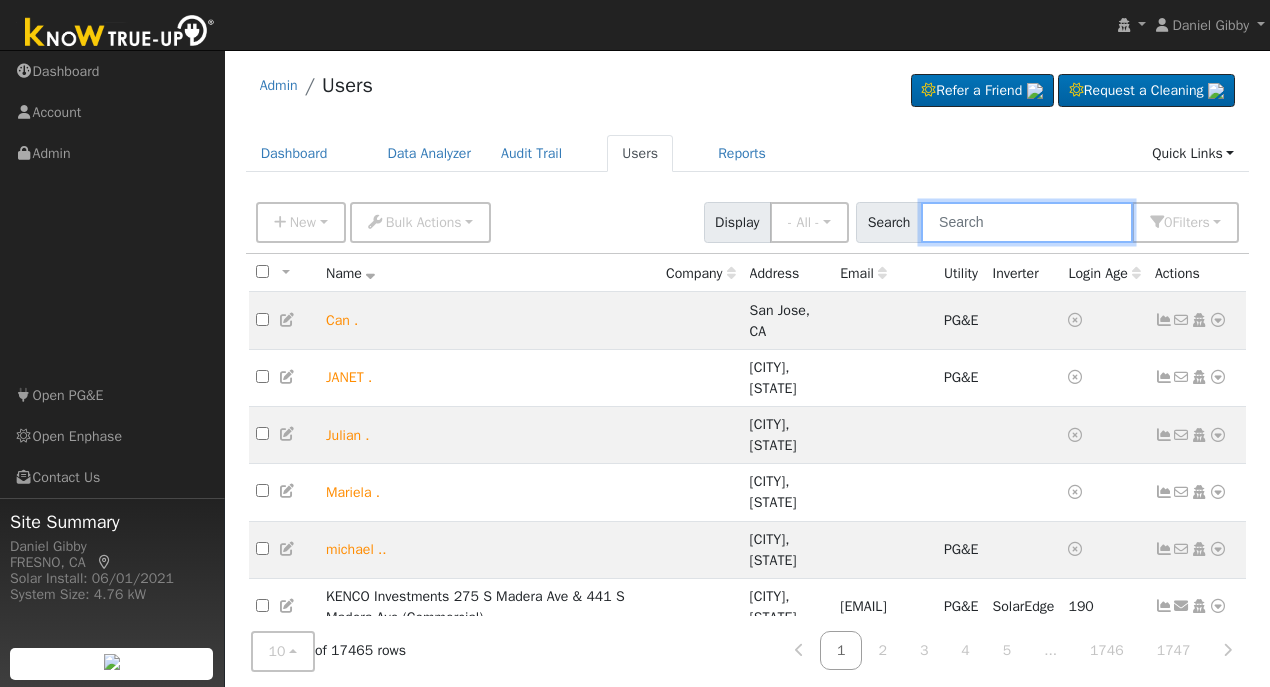 click at bounding box center (1027, 222) 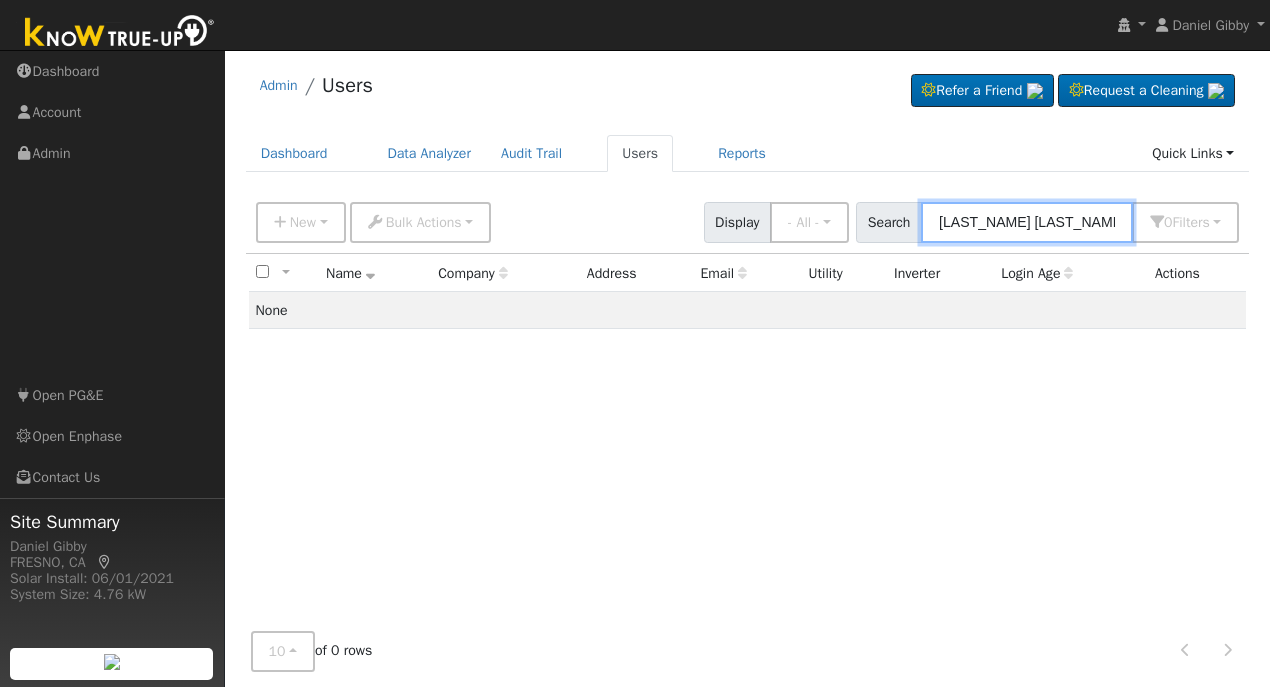 click on "ronnie aguilar" at bounding box center (1027, 222) 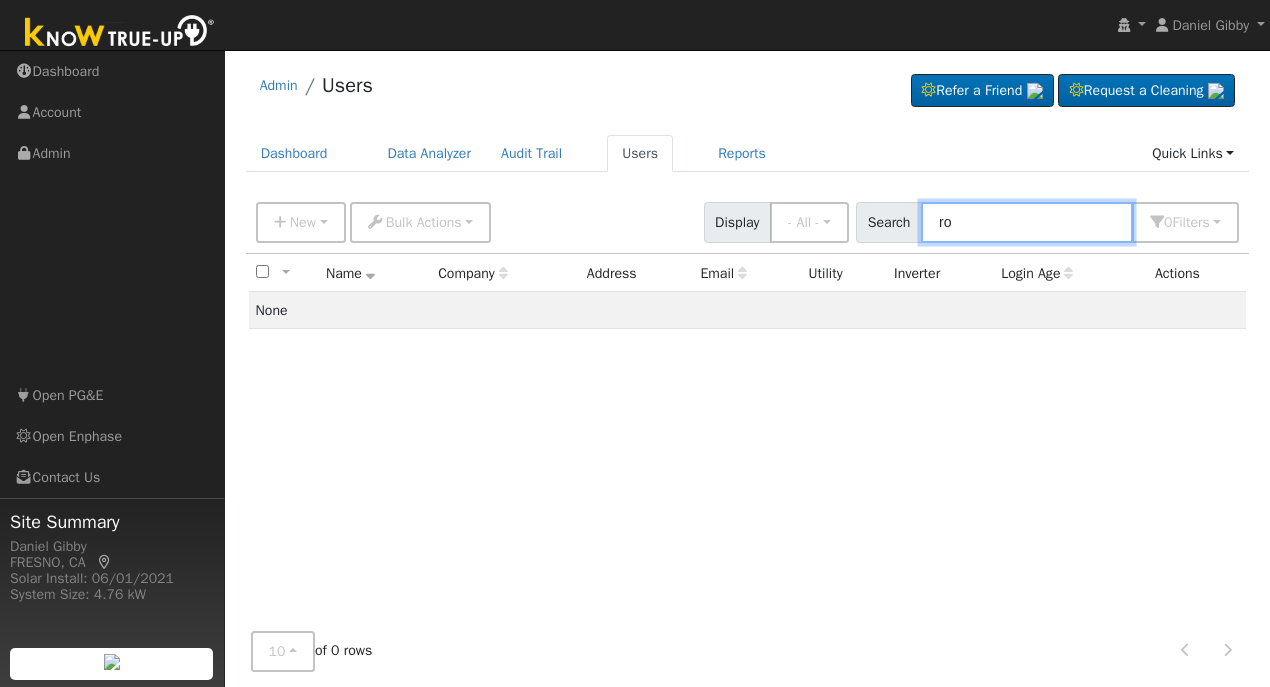 type on "r" 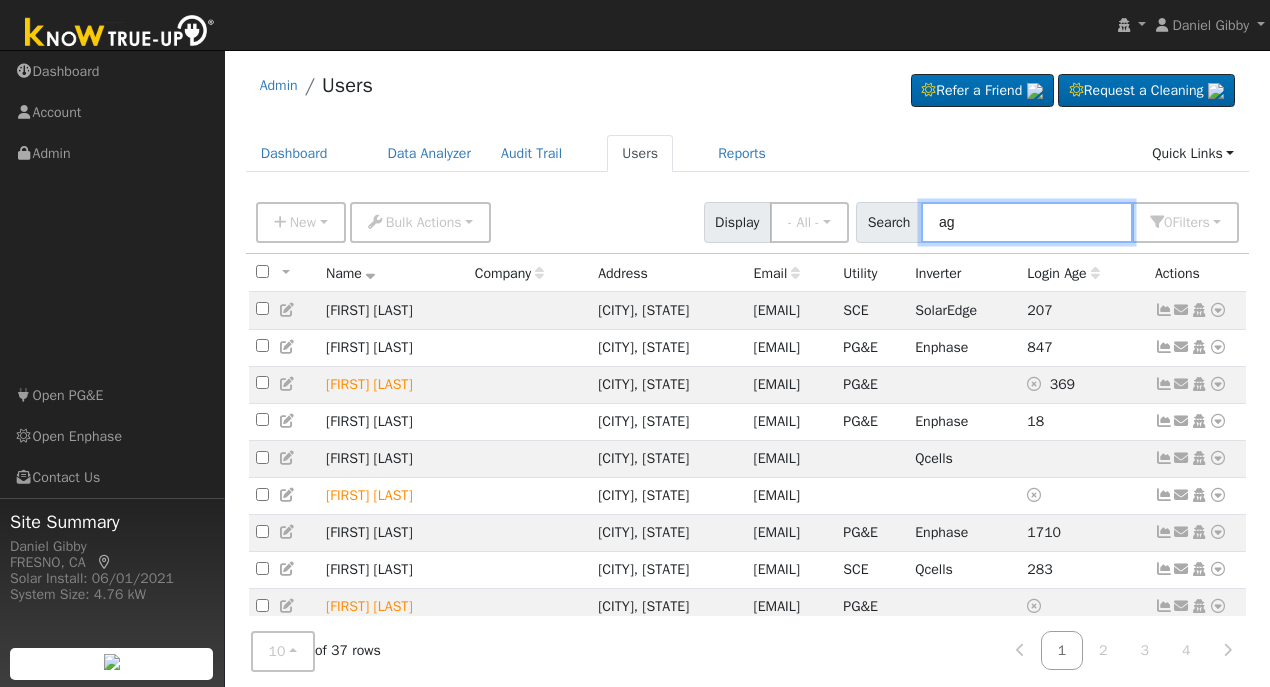 type on "a" 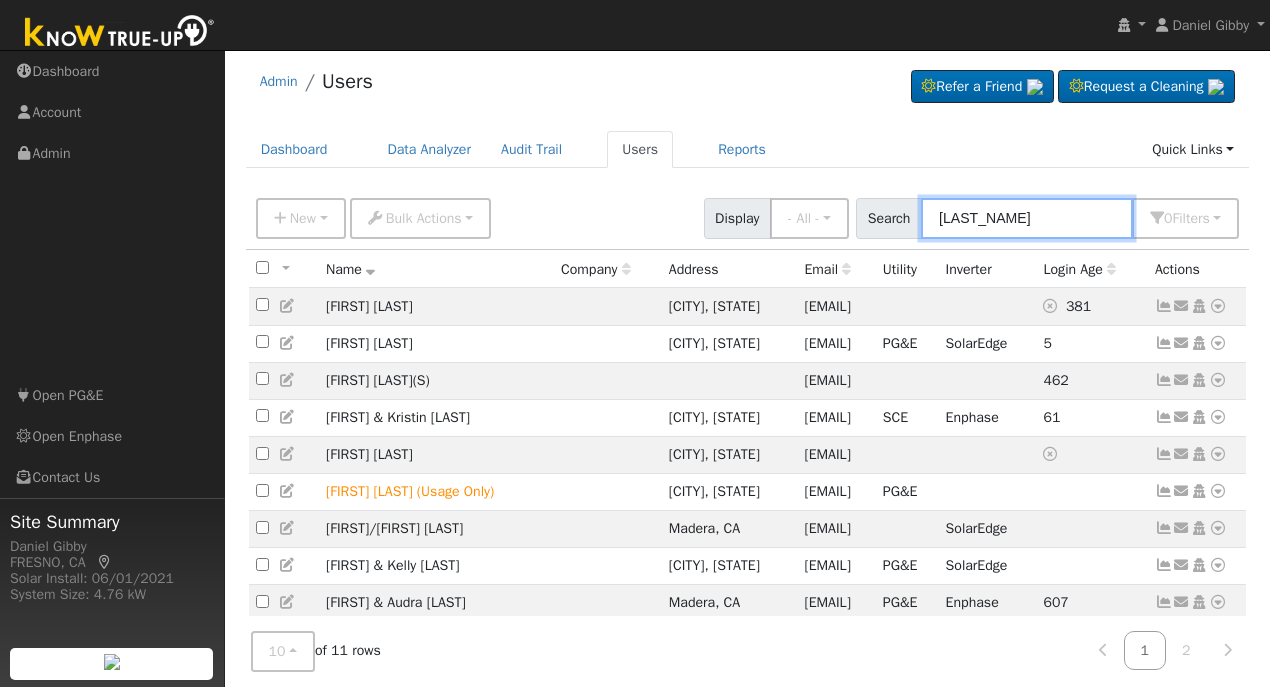 scroll, scrollTop: 0, scrollLeft: 0, axis: both 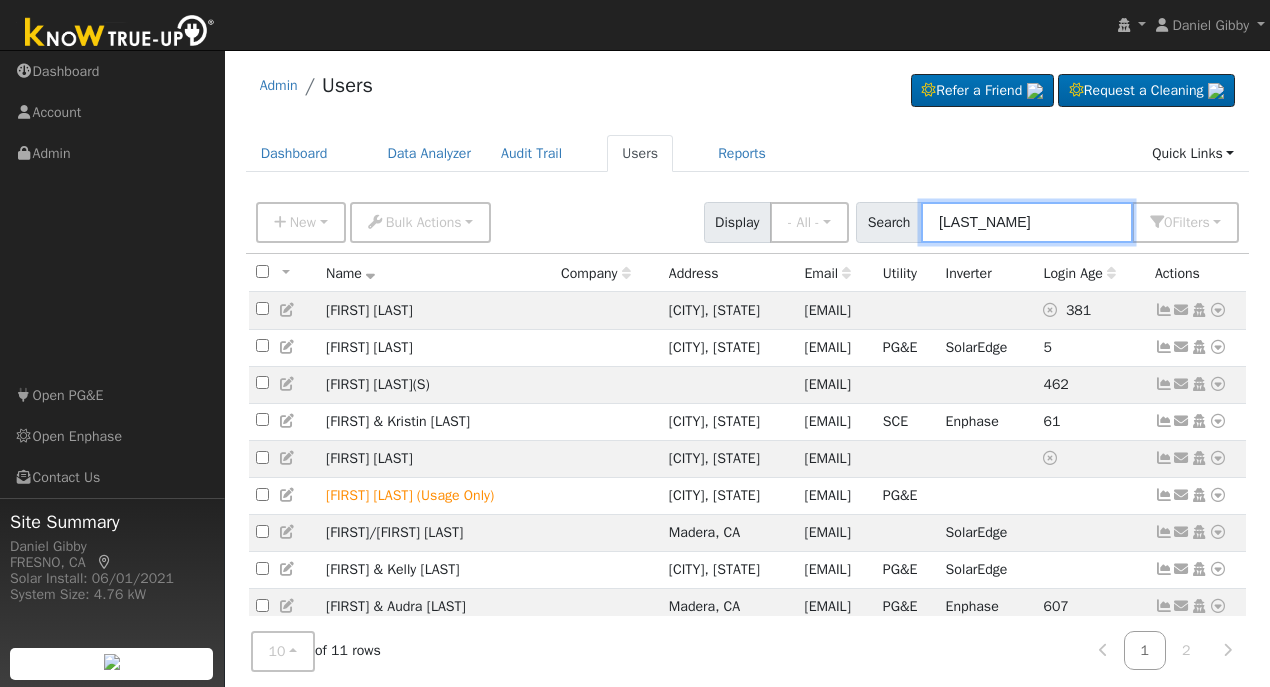 click on "ronnie" at bounding box center [1027, 222] 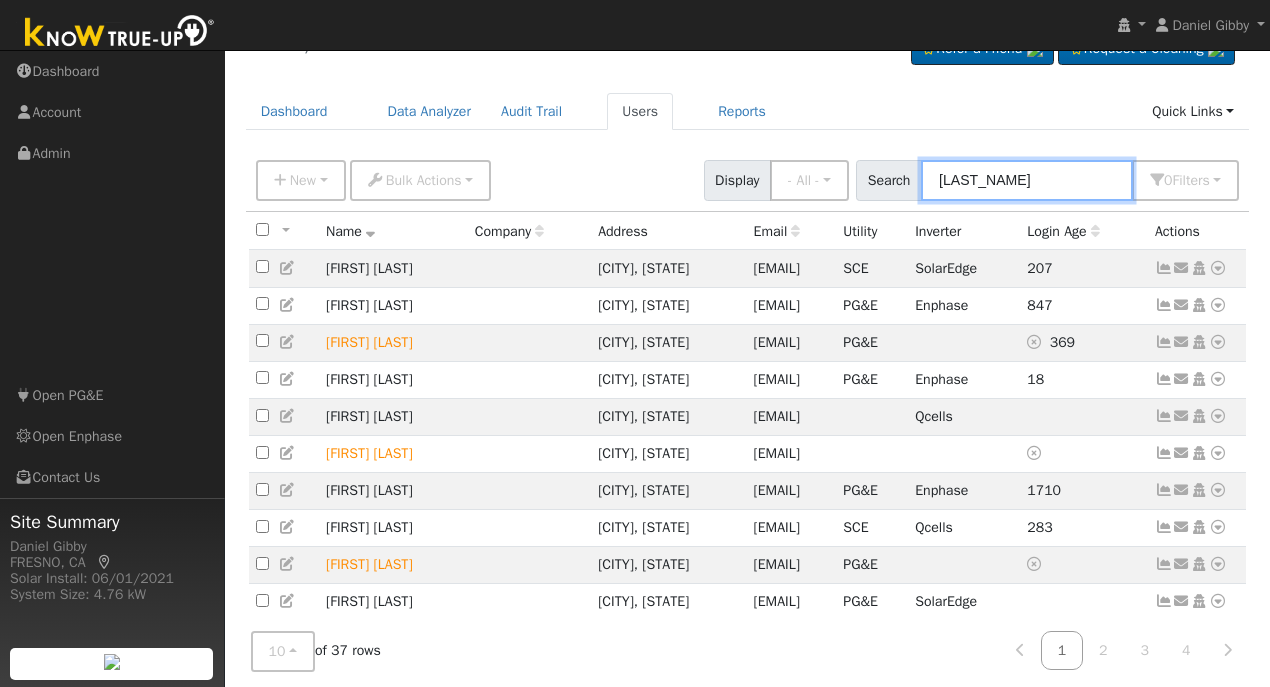 scroll, scrollTop: 80, scrollLeft: 0, axis: vertical 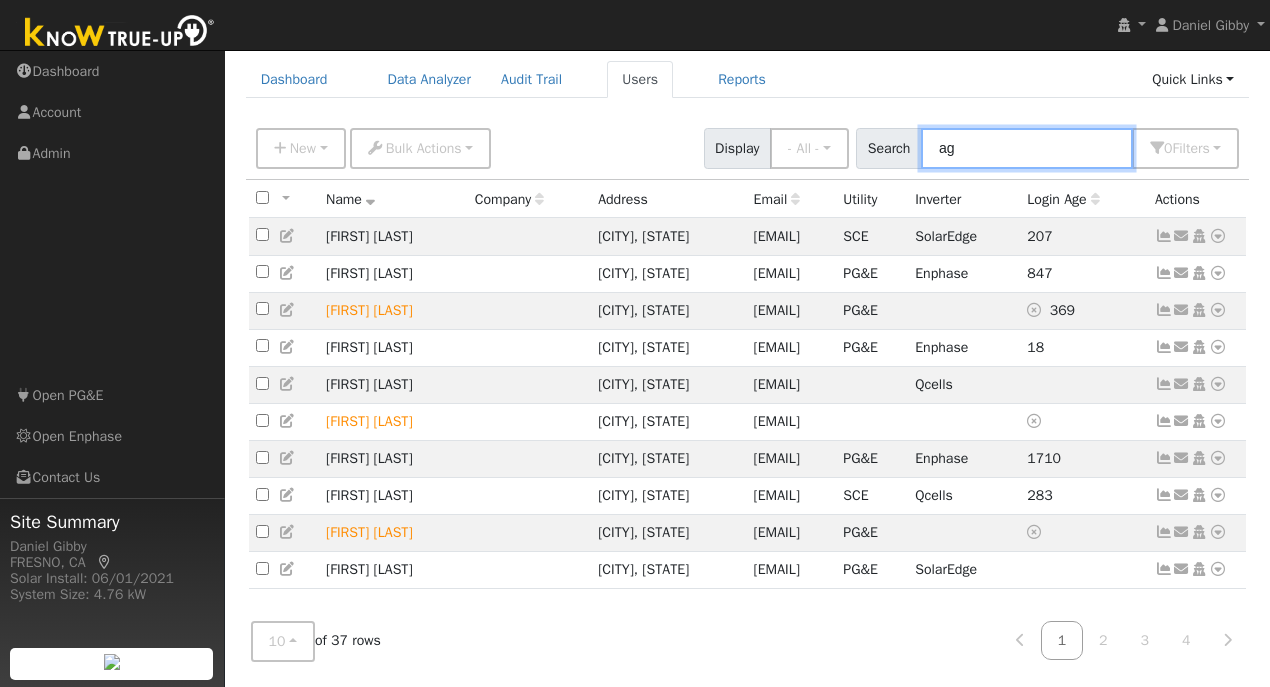 type on "a" 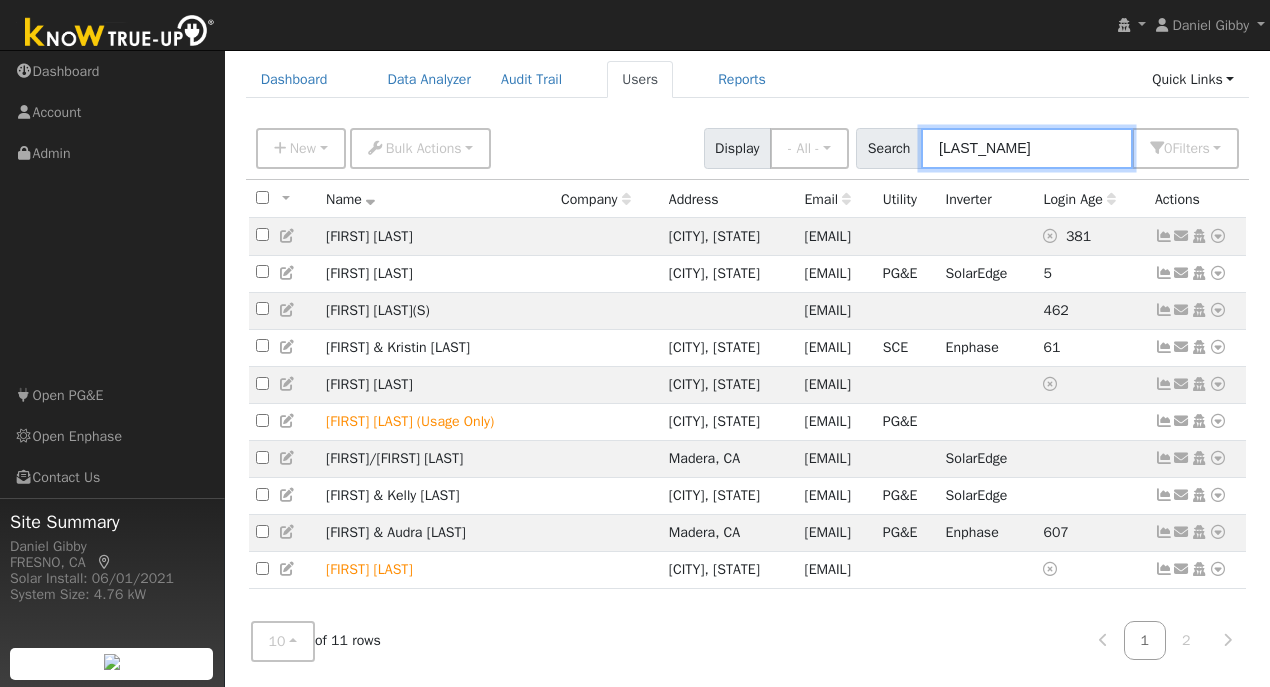 scroll, scrollTop: 138, scrollLeft: 0, axis: vertical 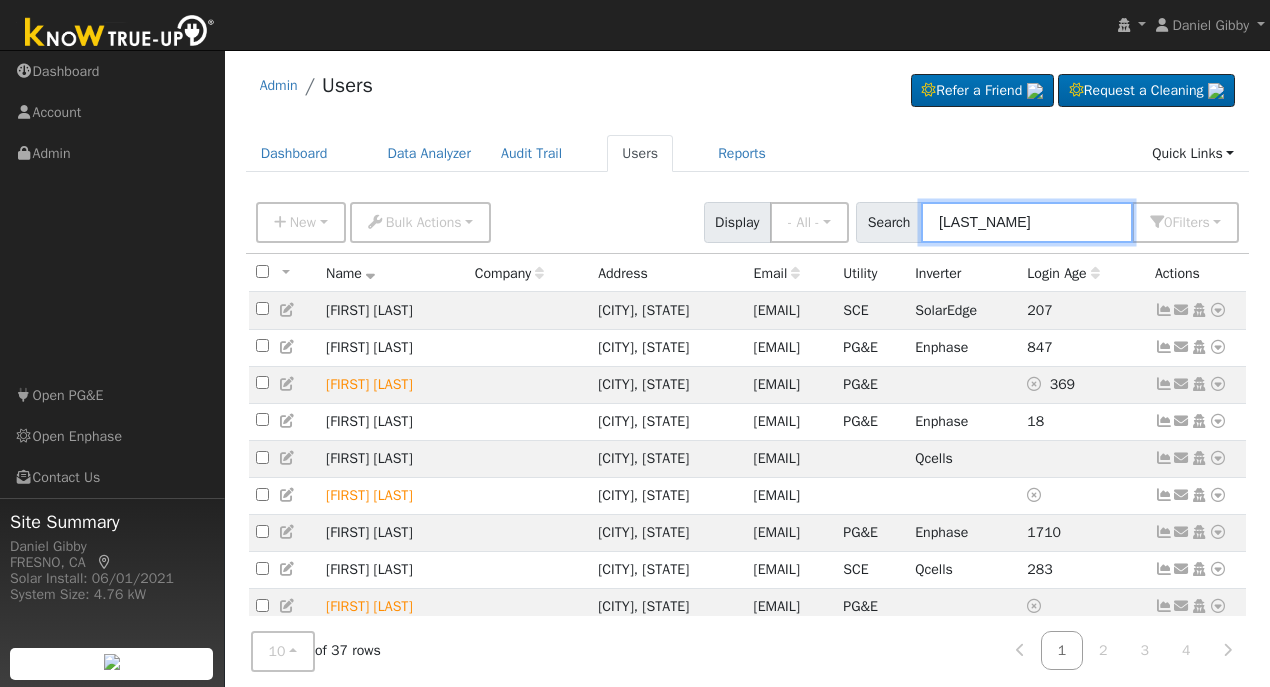 type on "aguilar" 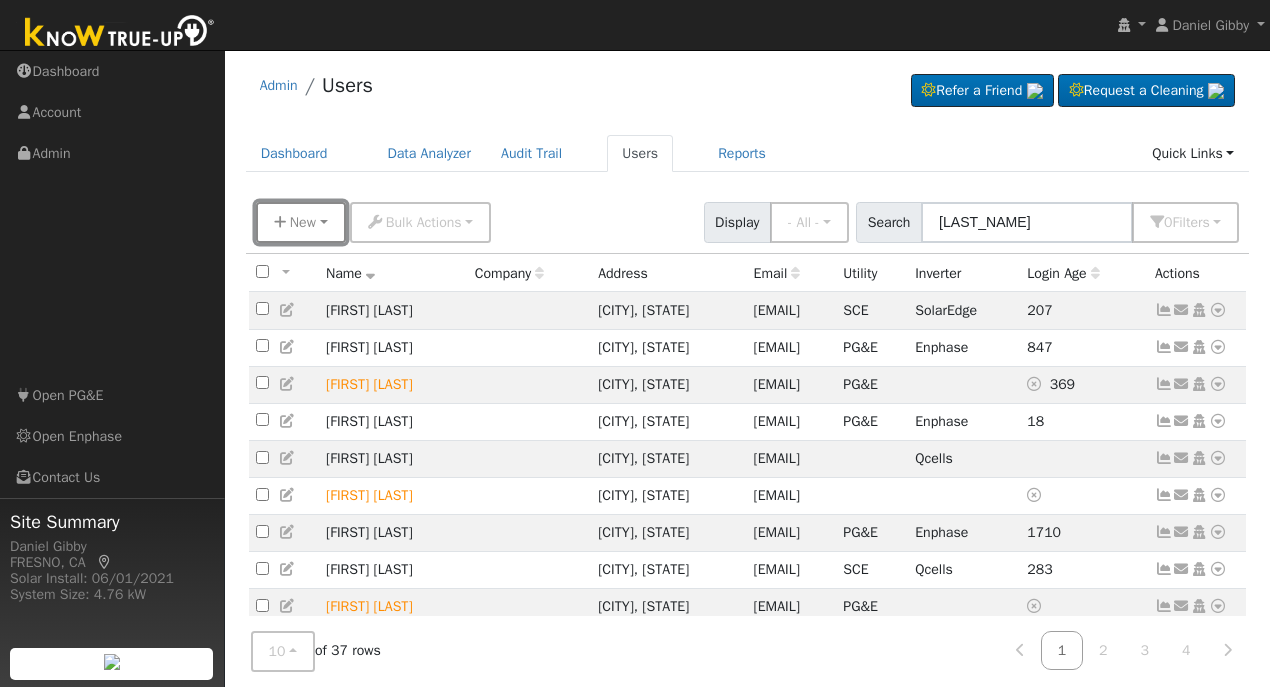 click on "New" at bounding box center [301, 222] 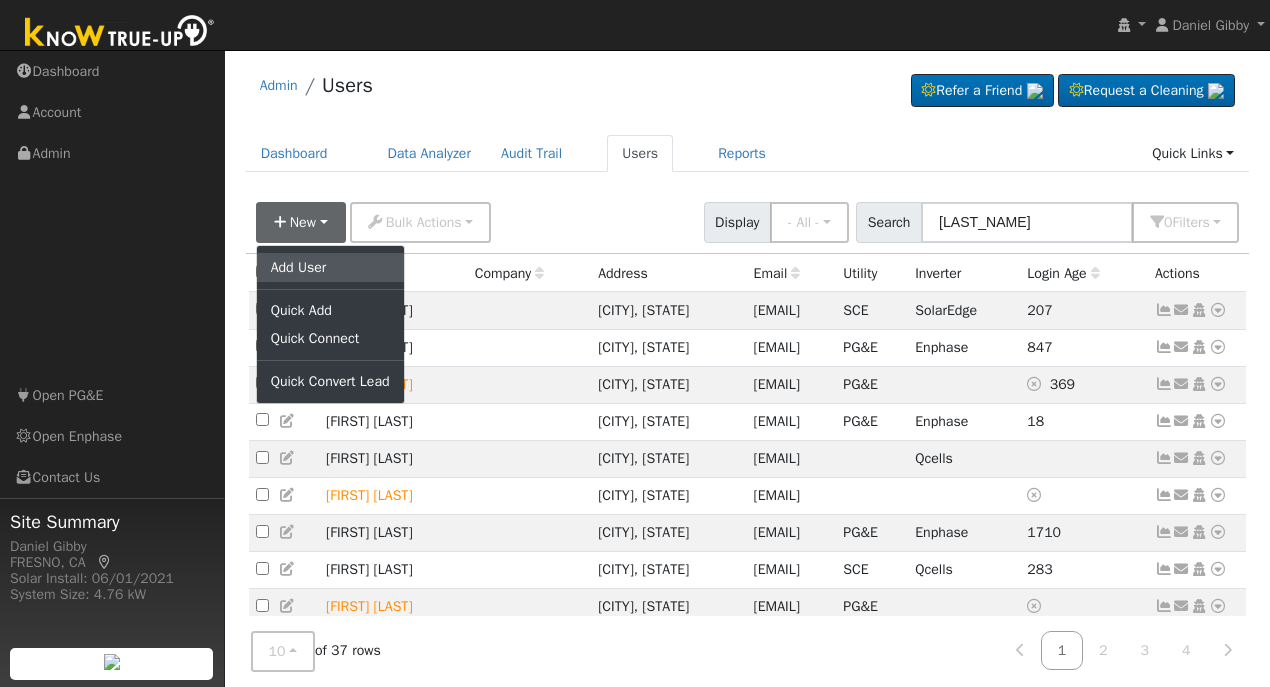 click on "Add User" at bounding box center [330, 267] 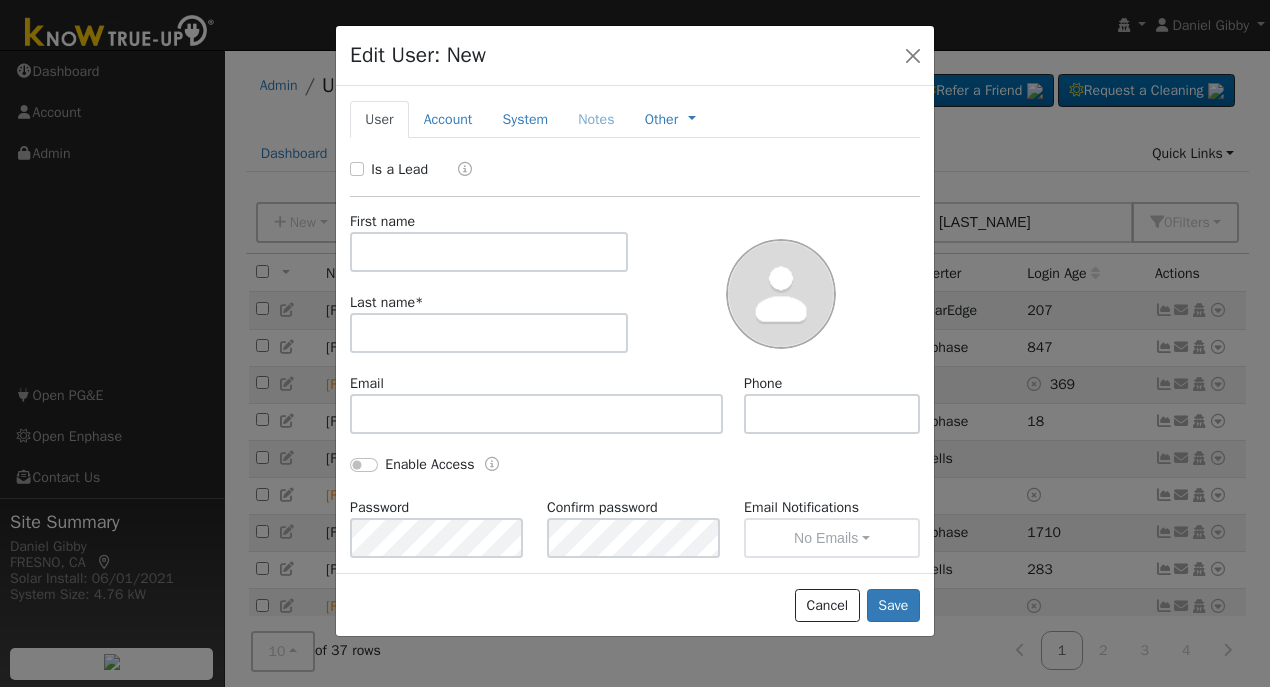 click on "Is a Lead" at bounding box center [391, 169] 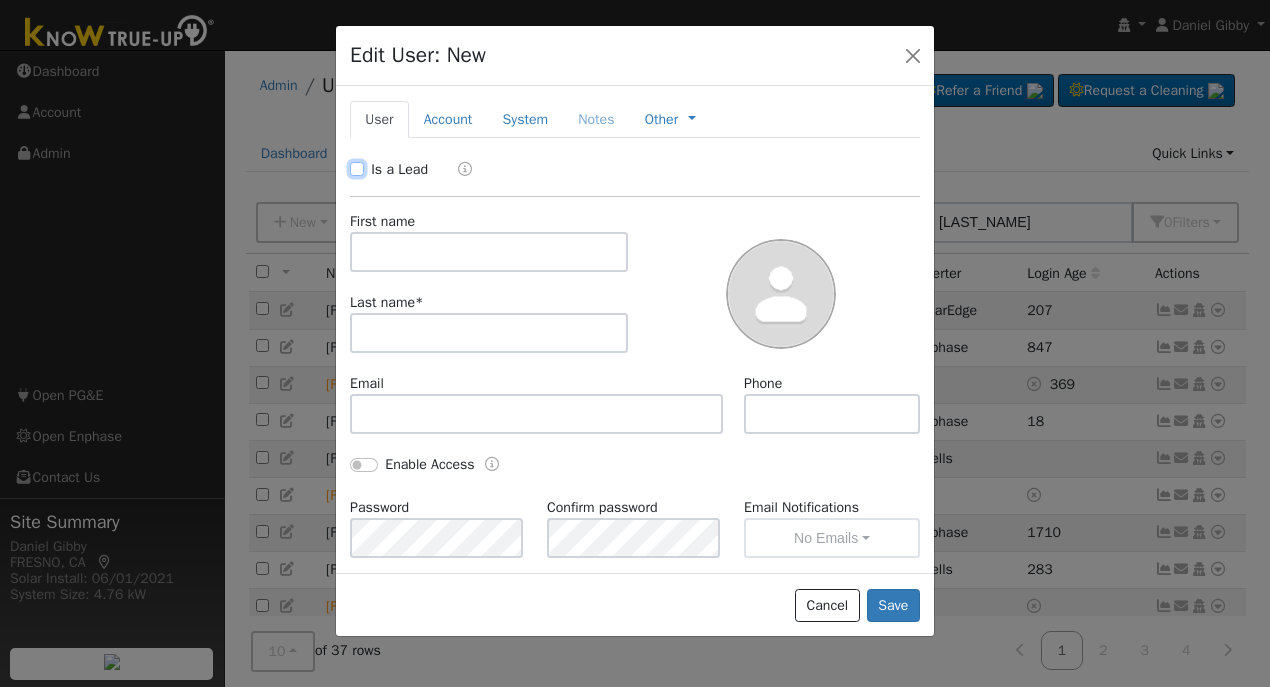 click on "Is a Lead" at bounding box center [357, 169] 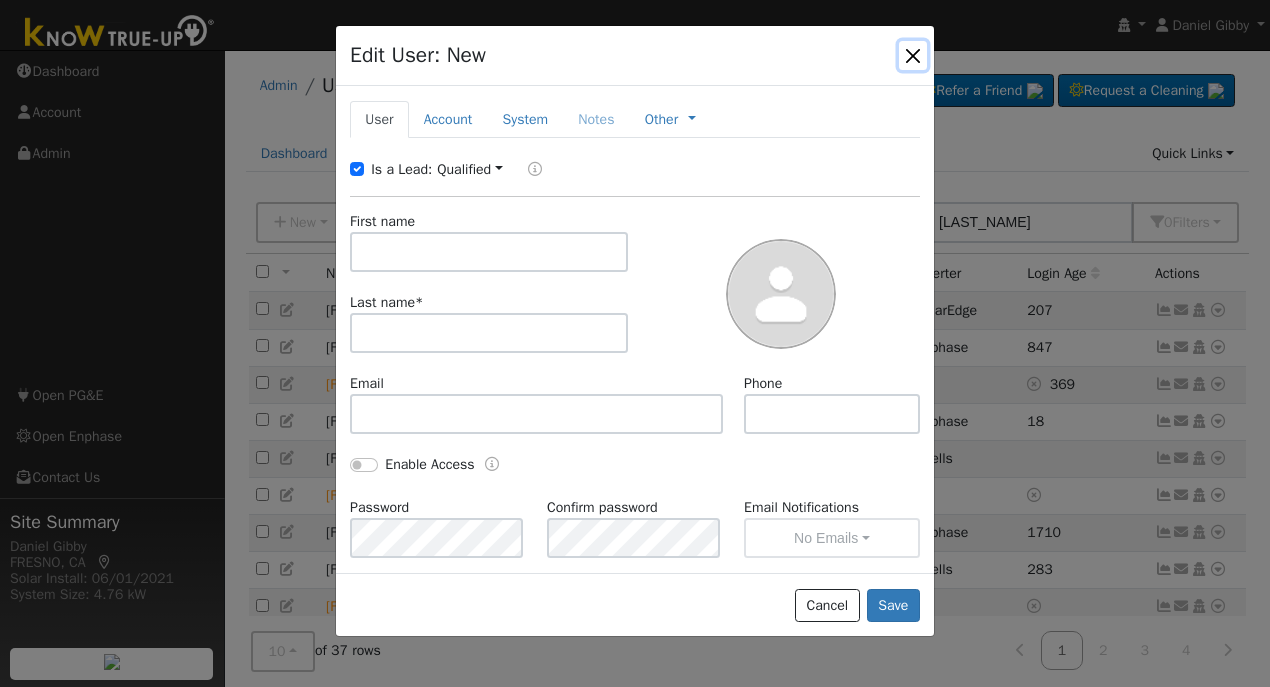 click at bounding box center (913, 55) 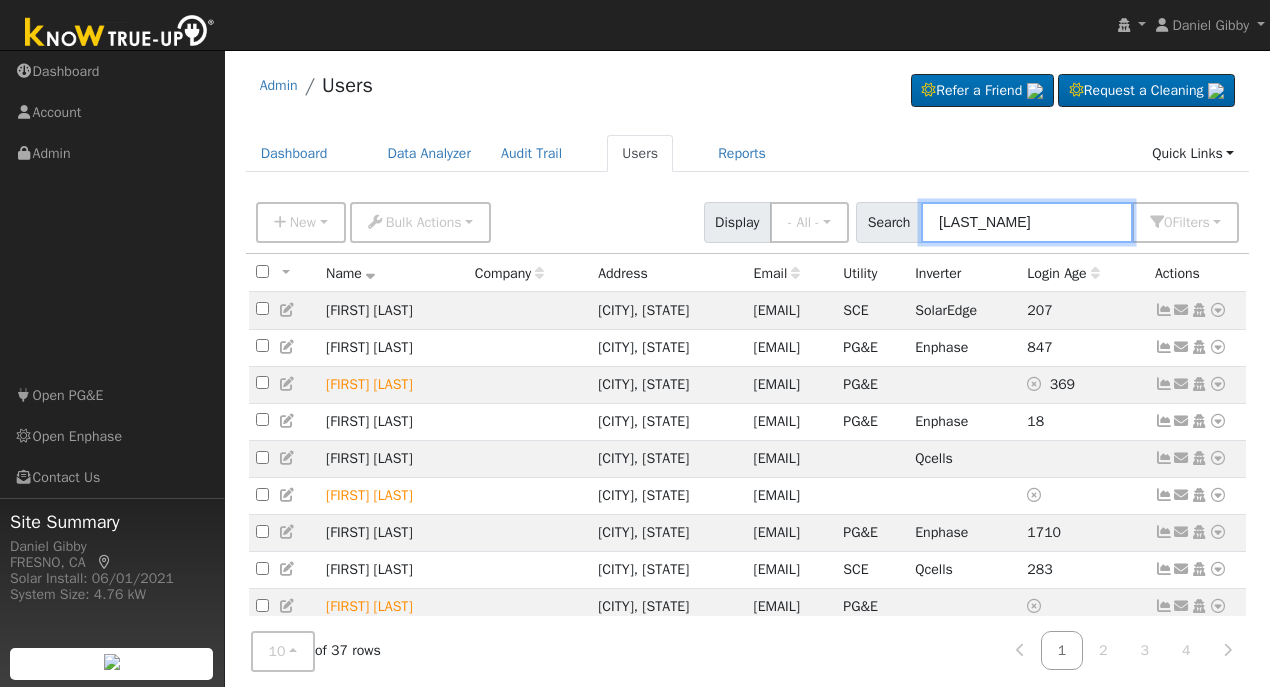 click on "aguilar" at bounding box center (1027, 222) 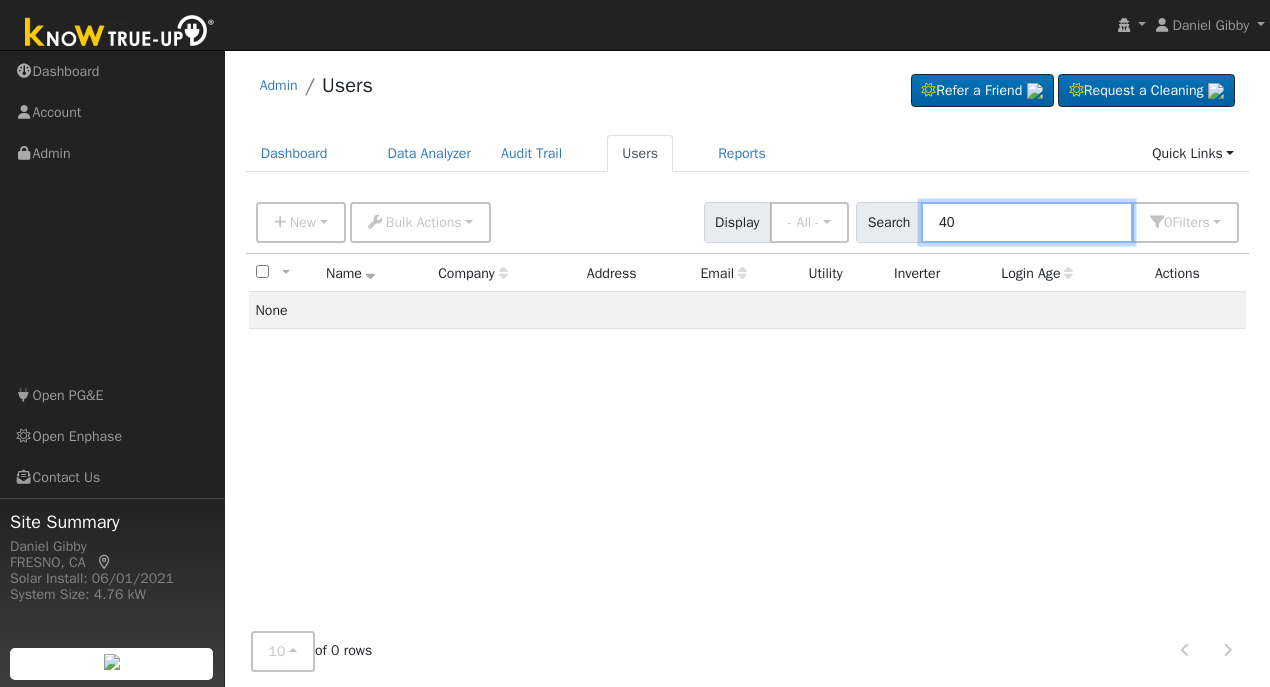type on "4" 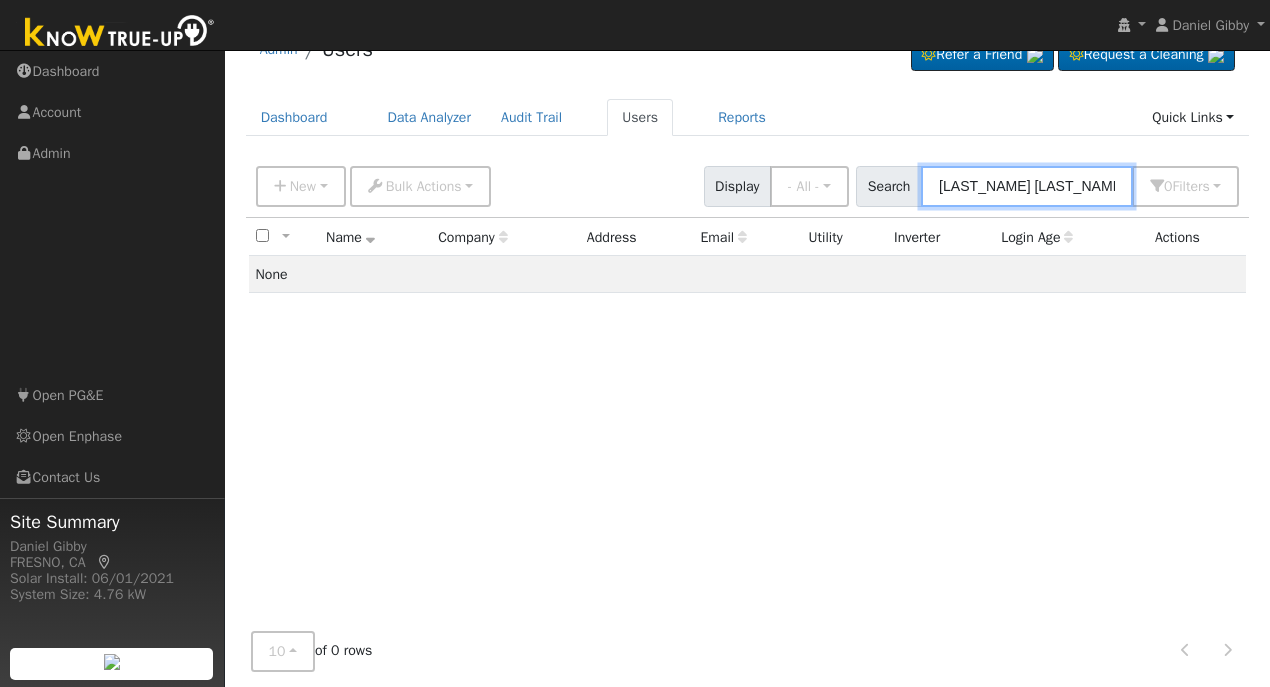 scroll, scrollTop: 0, scrollLeft: 0, axis: both 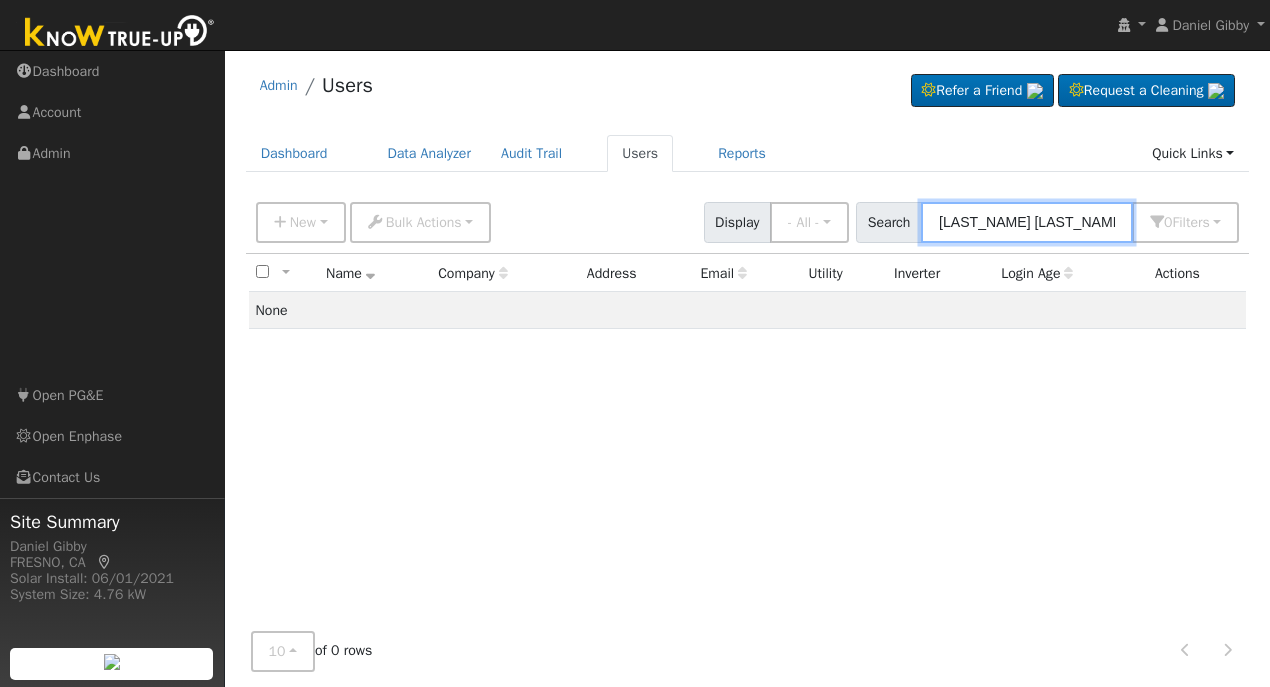 type on "ronnie madera" 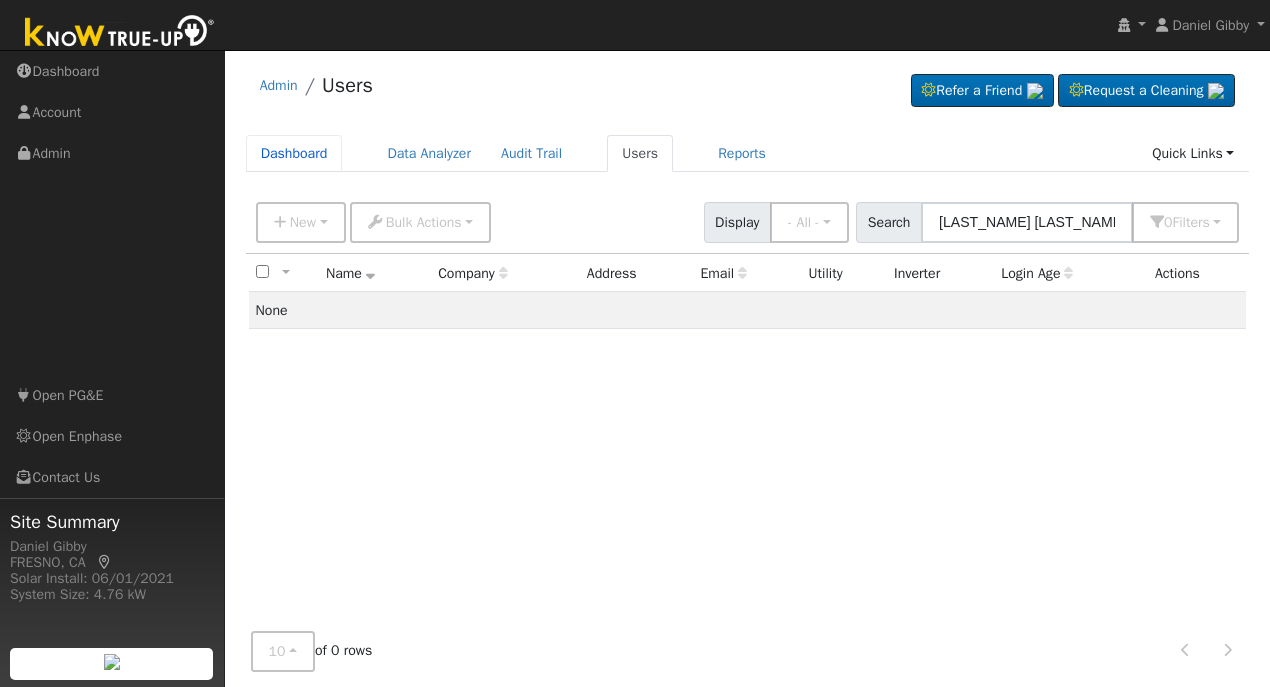 click on "Dashboard" at bounding box center [294, 153] 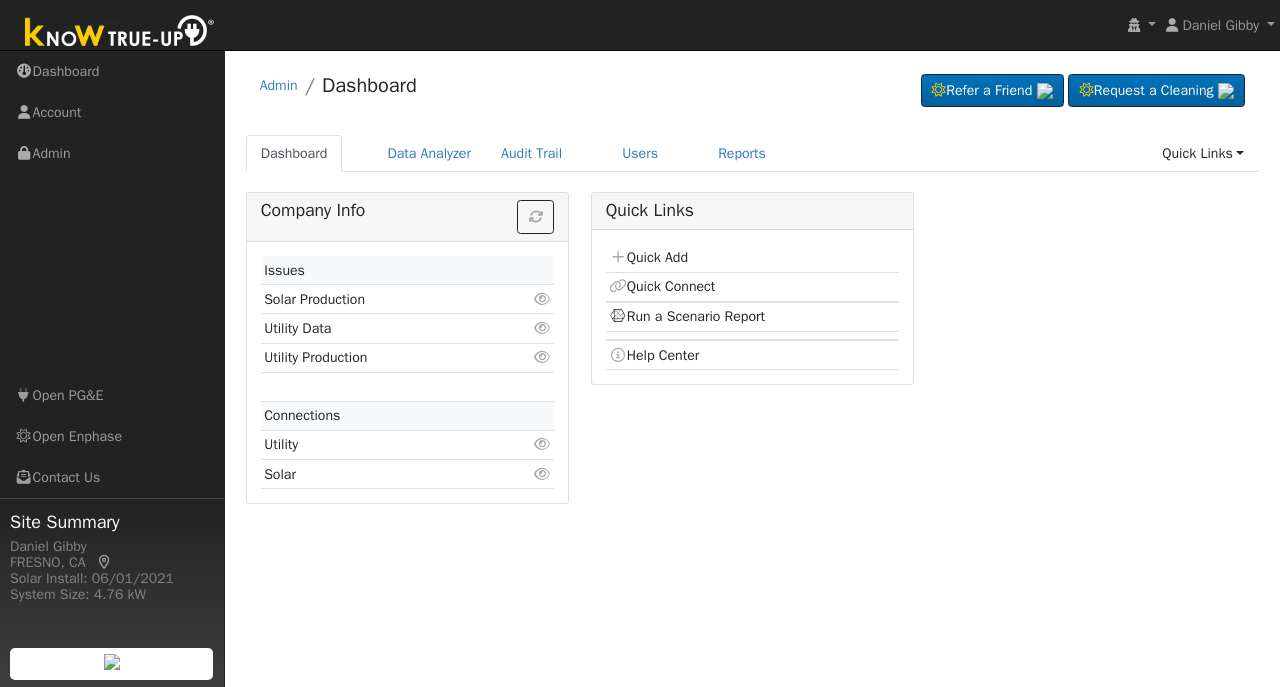 scroll, scrollTop: 0, scrollLeft: 0, axis: both 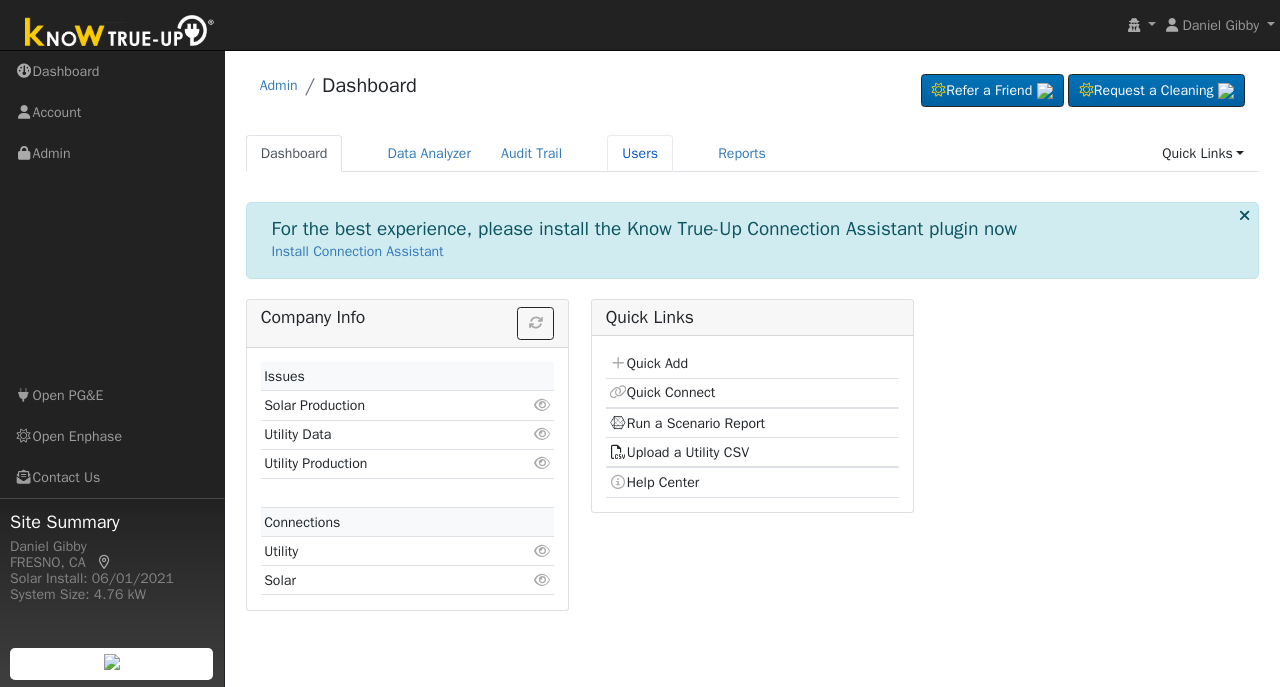 click on "Users" at bounding box center [640, 153] 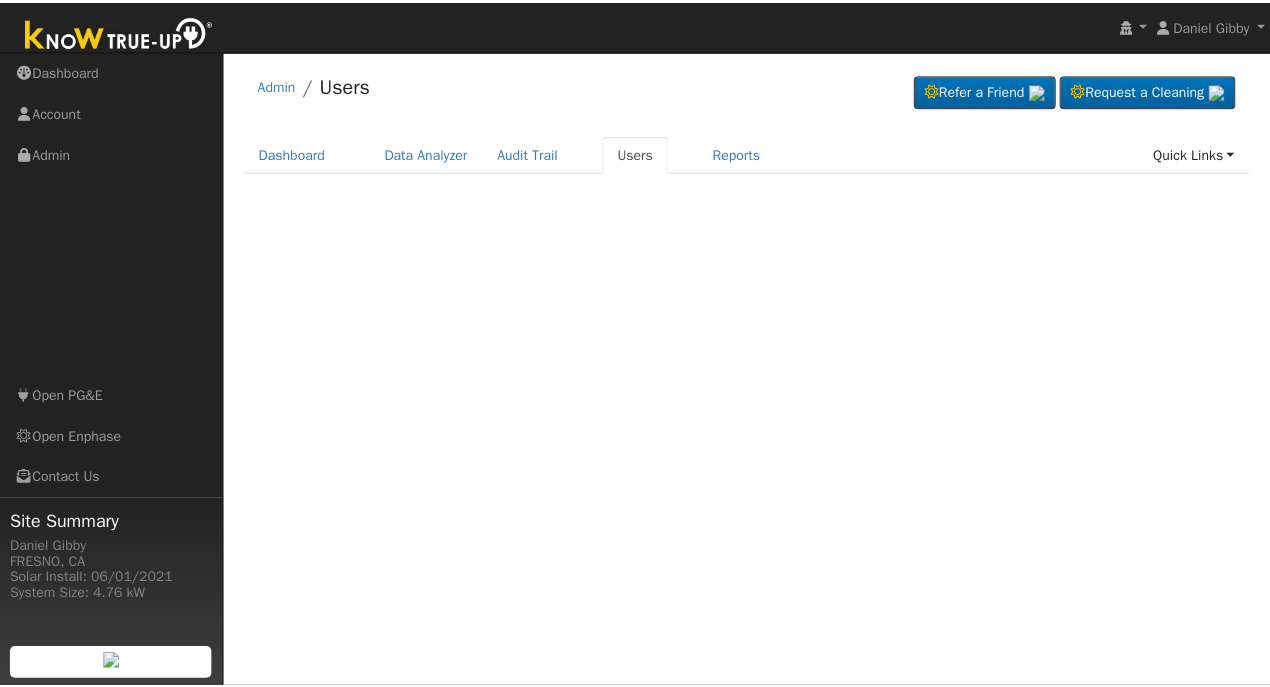 scroll, scrollTop: 0, scrollLeft: 0, axis: both 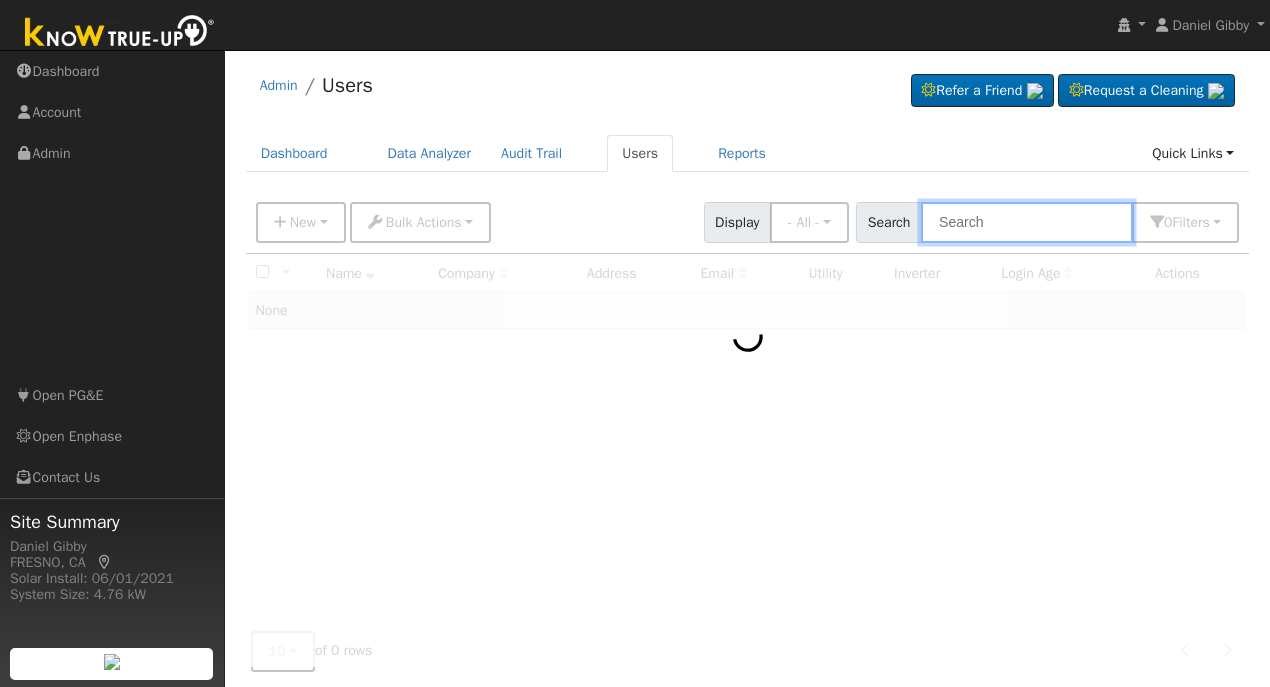 click at bounding box center (1027, 222) 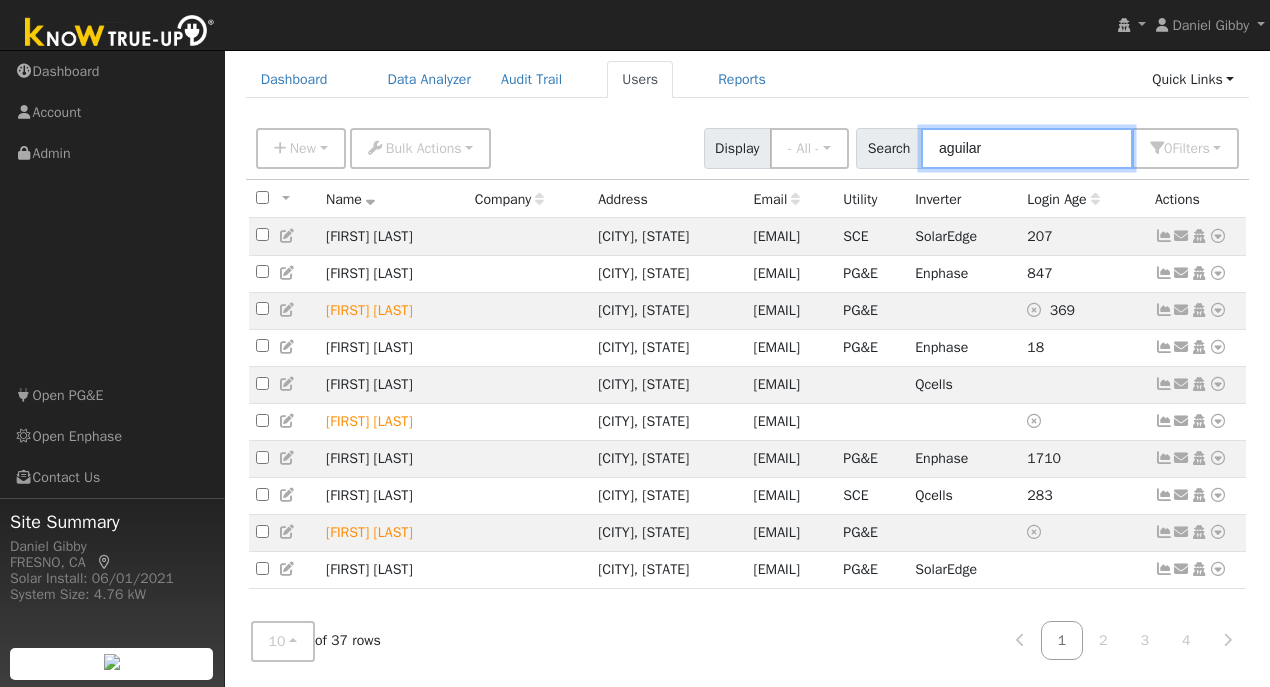 scroll, scrollTop: 0, scrollLeft: 0, axis: both 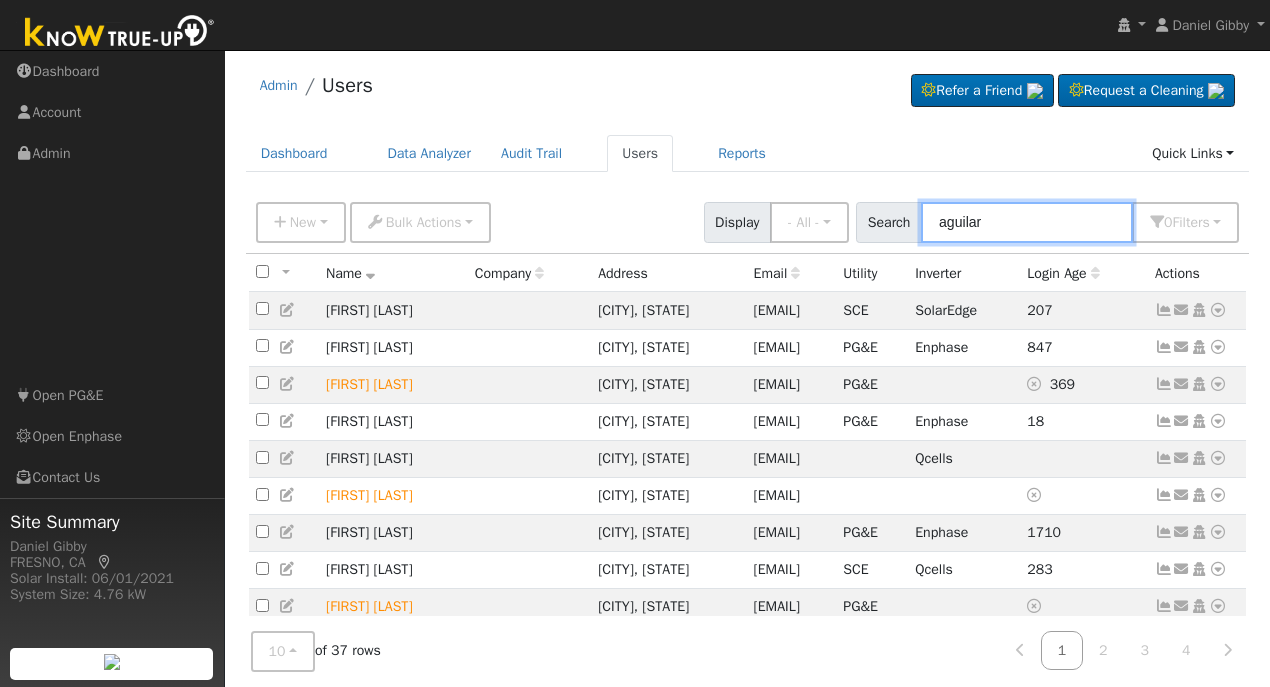 type on "aguilar" 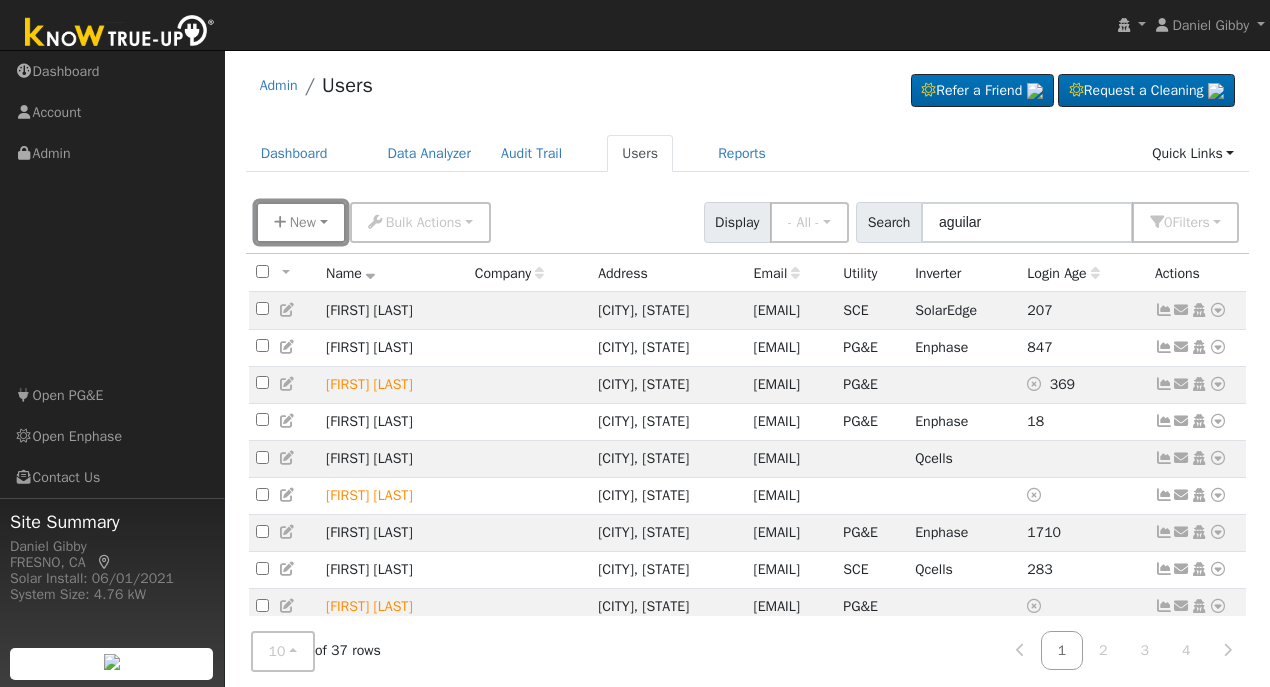 click on "New" at bounding box center [303, 222] 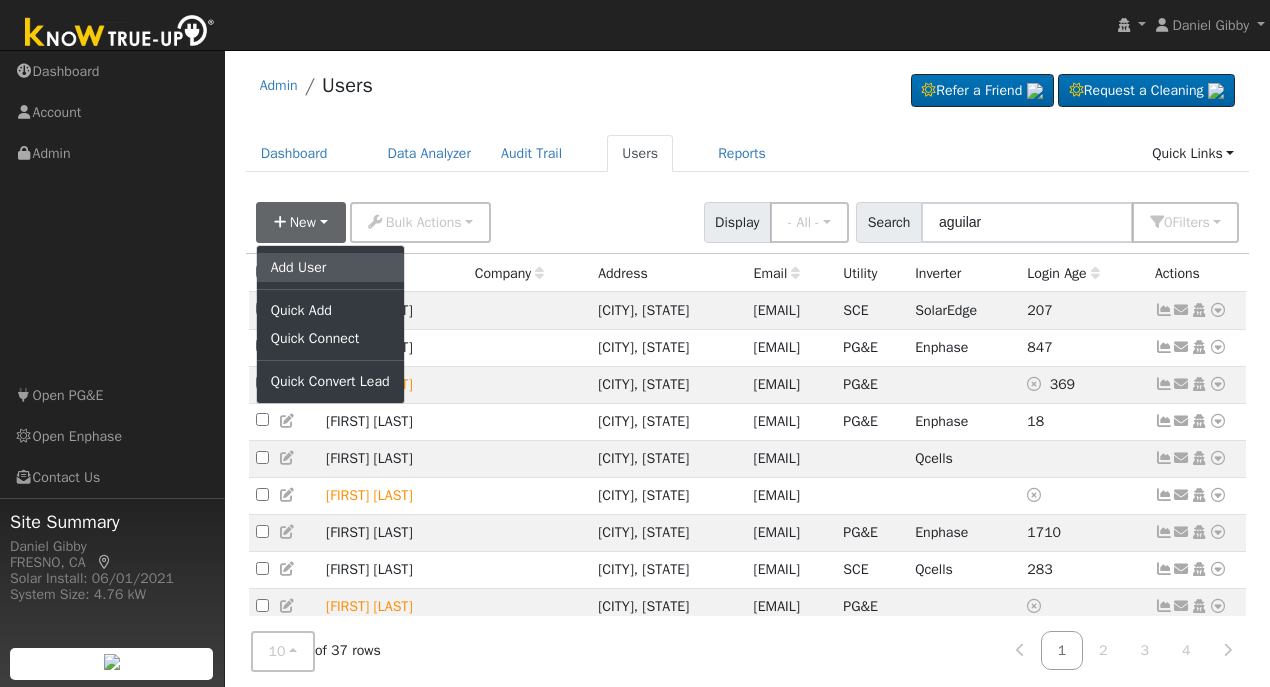 click on "Add User" at bounding box center [330, 267] 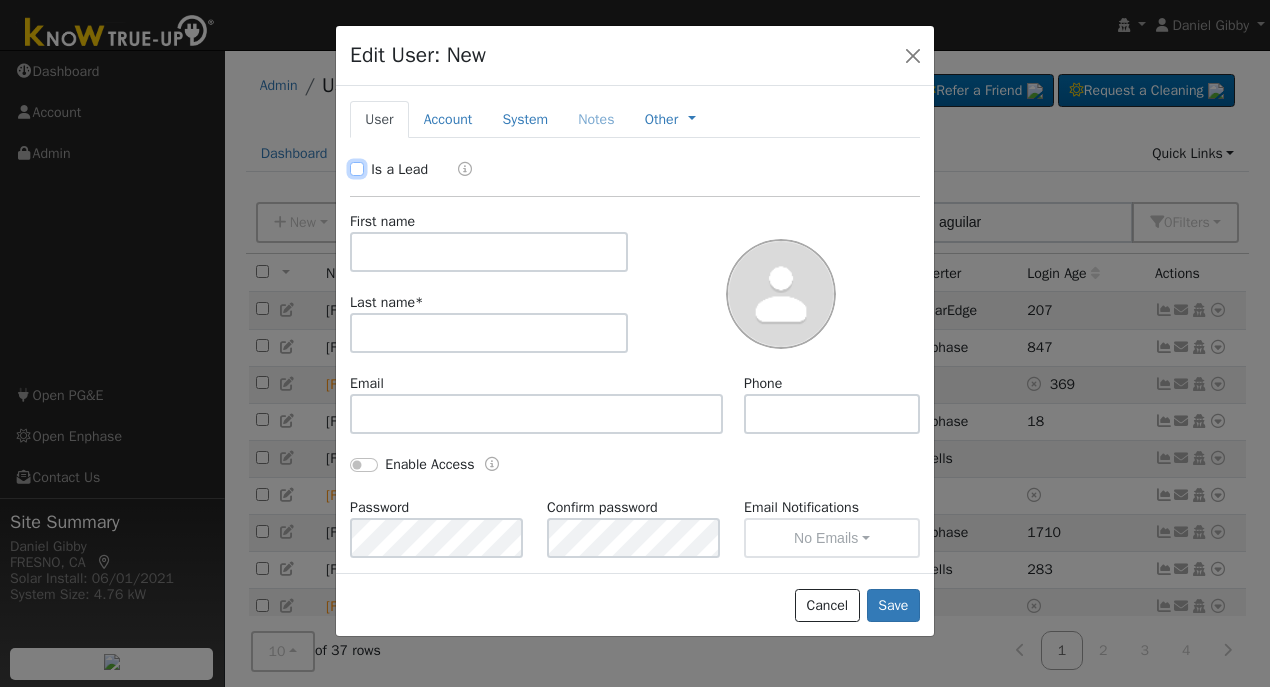 click on "Is a Lead" at bounding box center (357, 169) 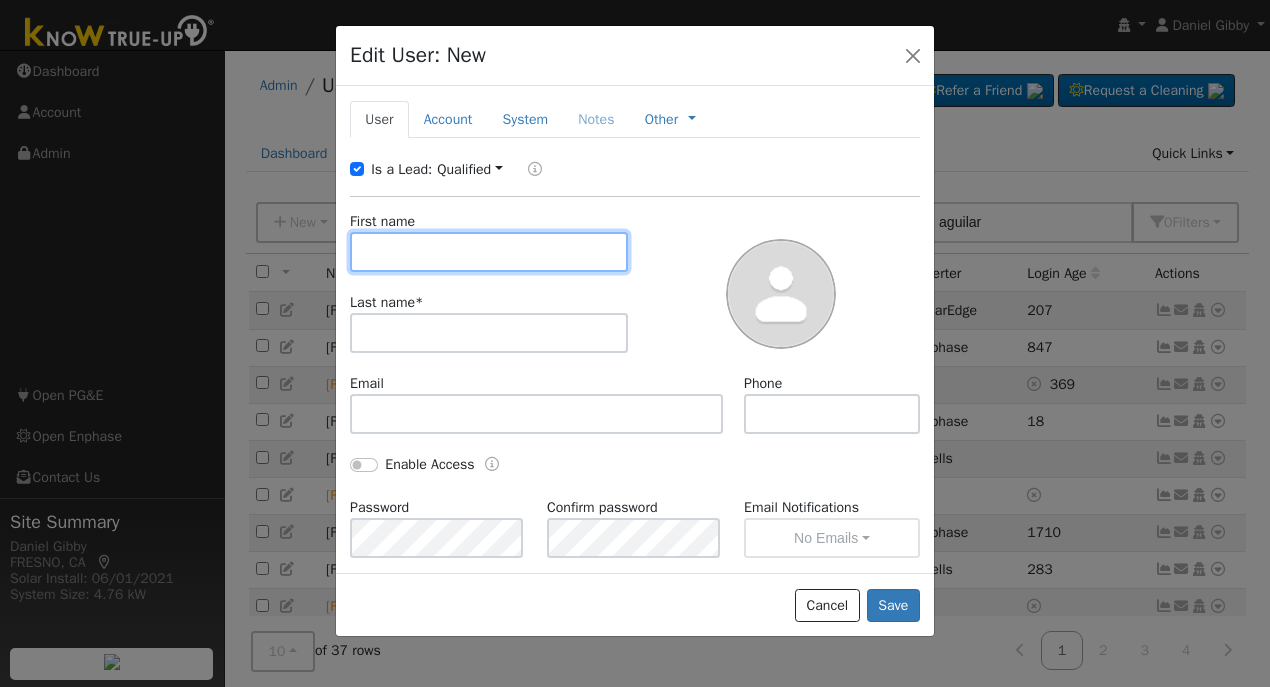 click at bounding box center (489, 252) 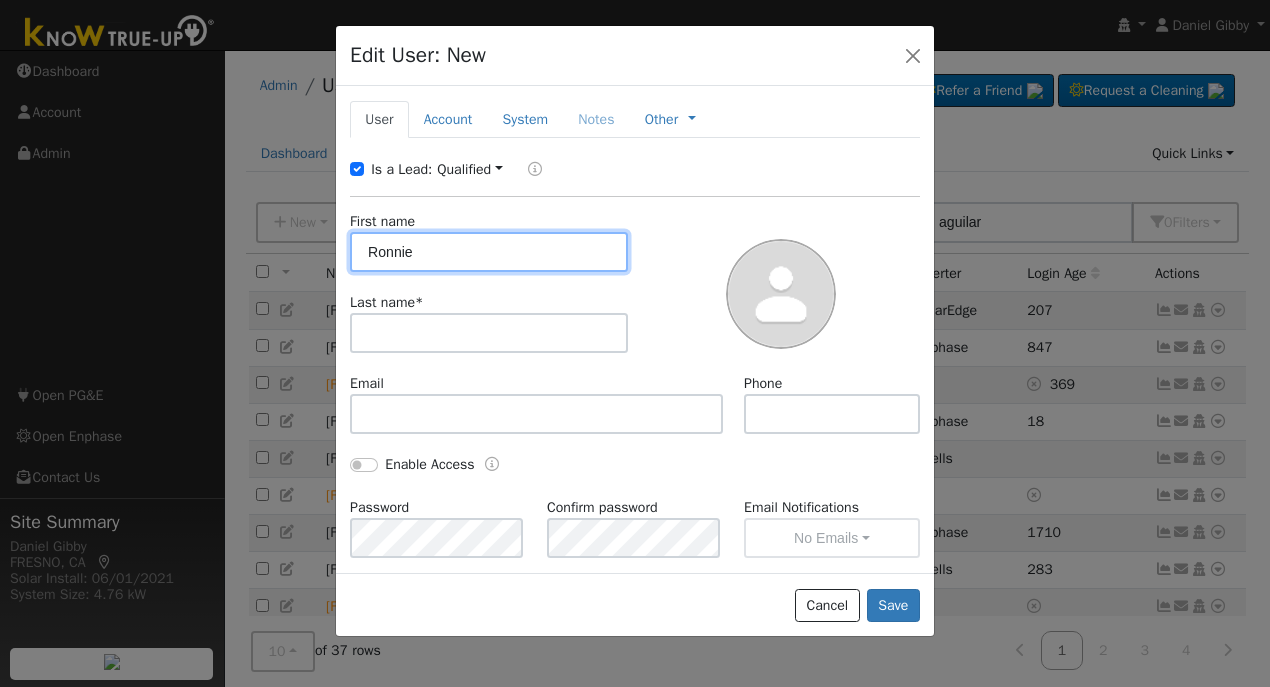 type on "Ronnie" 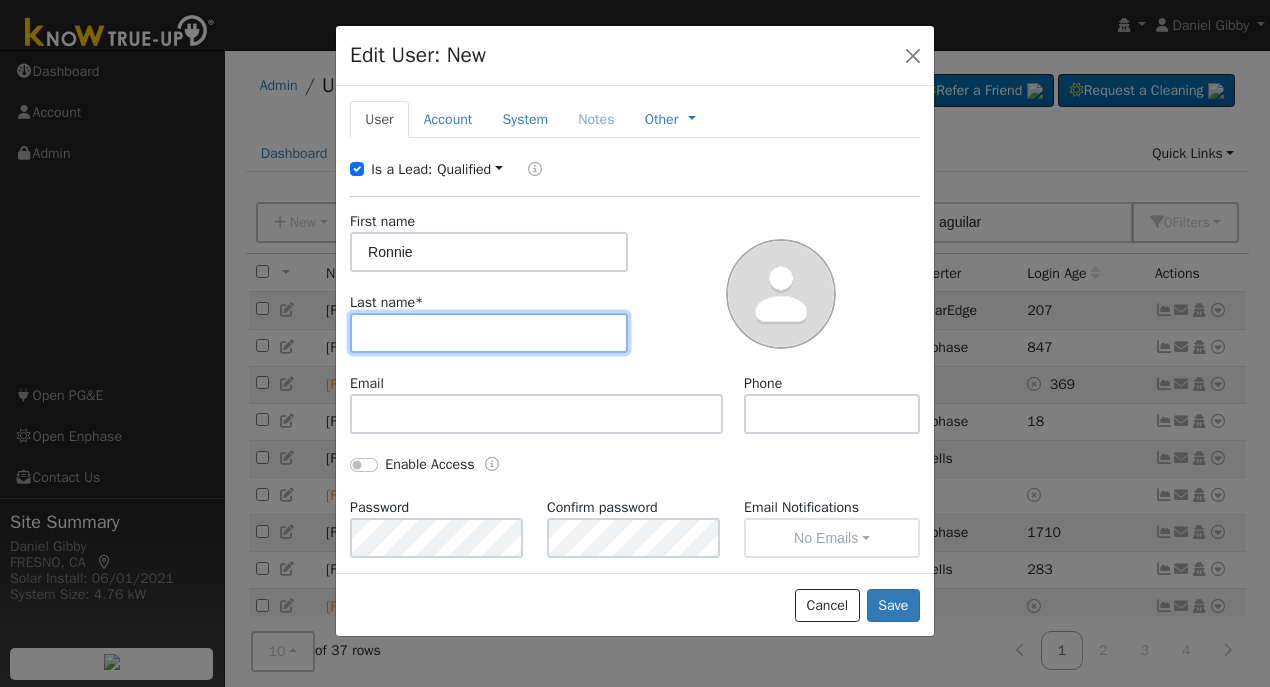 click at bounding box center (489, 333) 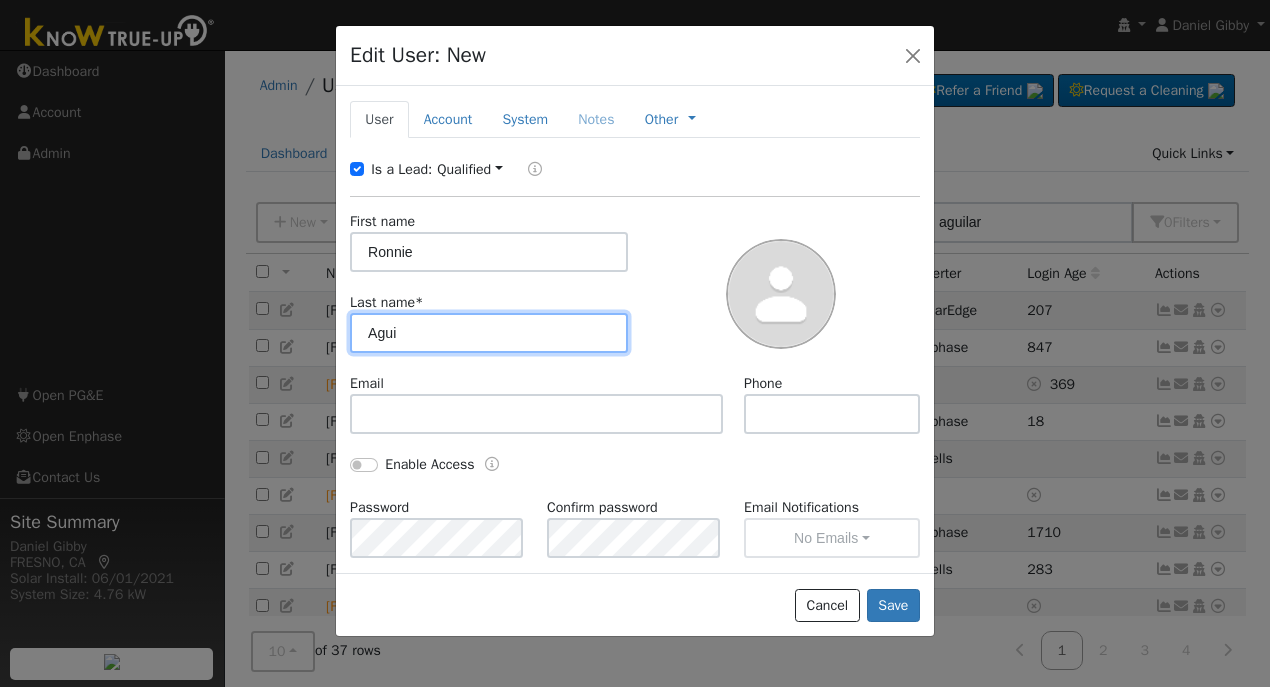 type on "Agui" 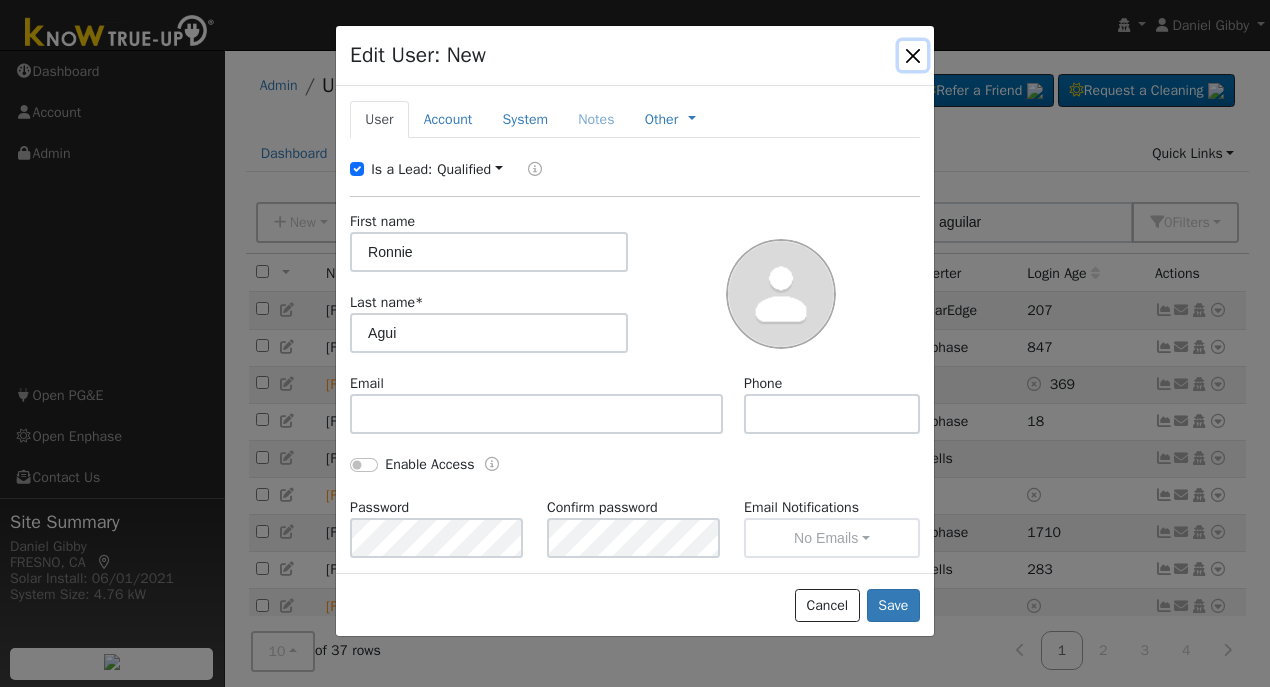 click at bounding box center [913, 55] 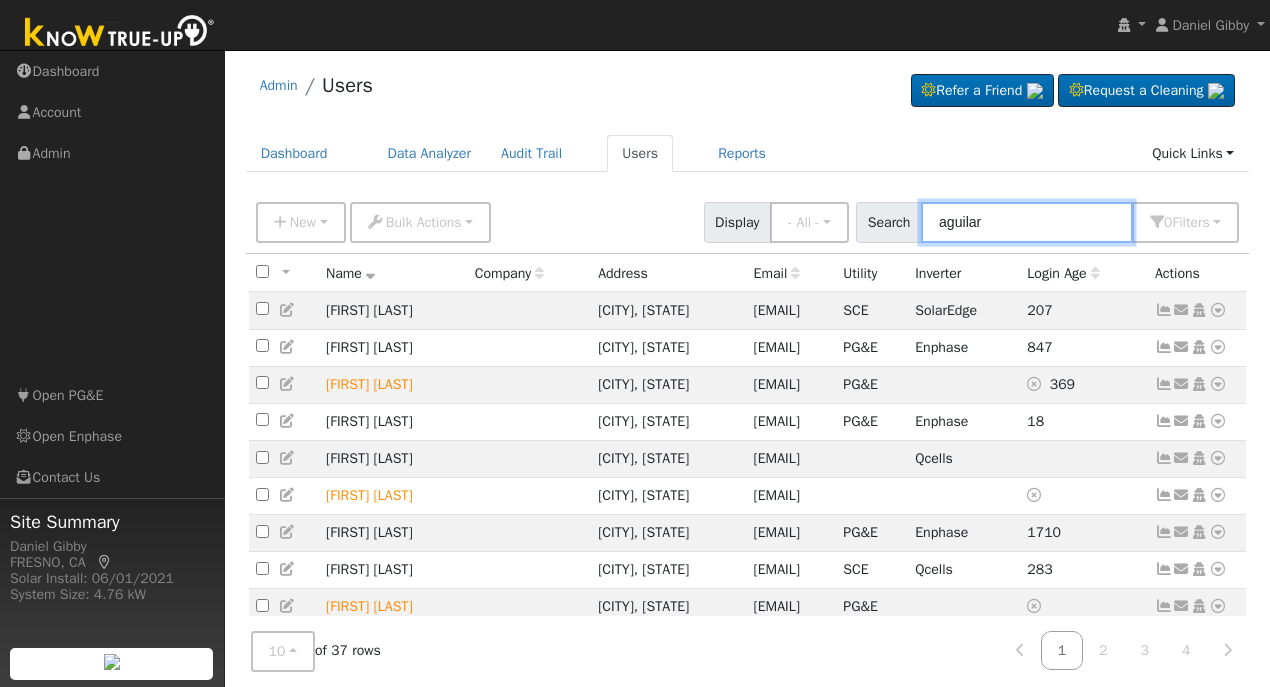 click on "aguilar" at bounding box center [1027, 222] 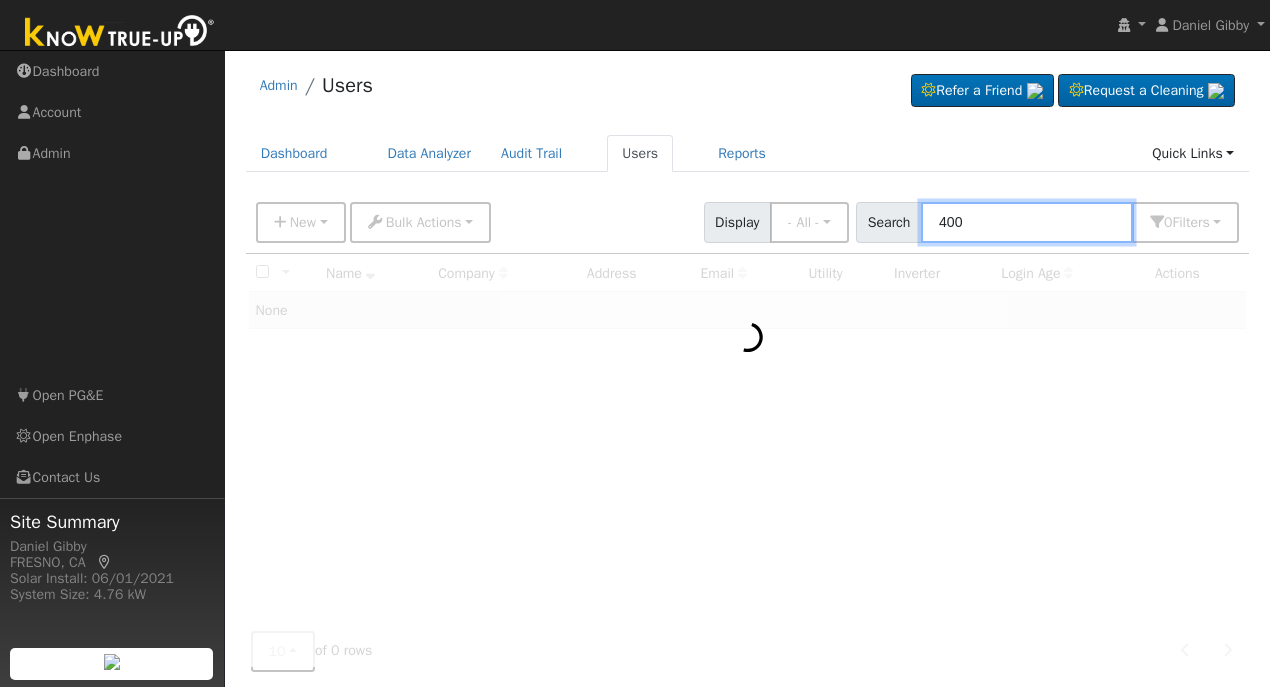 type on "400" 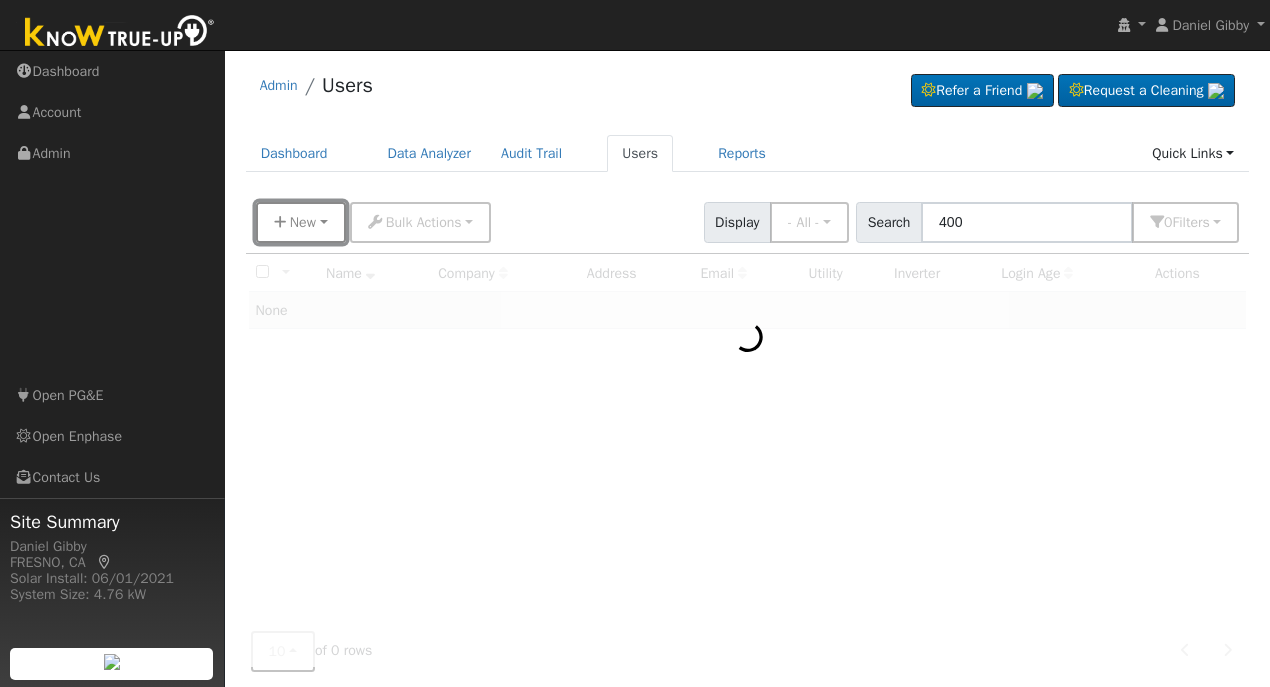 click on "New" at bounding box center [303, 222] 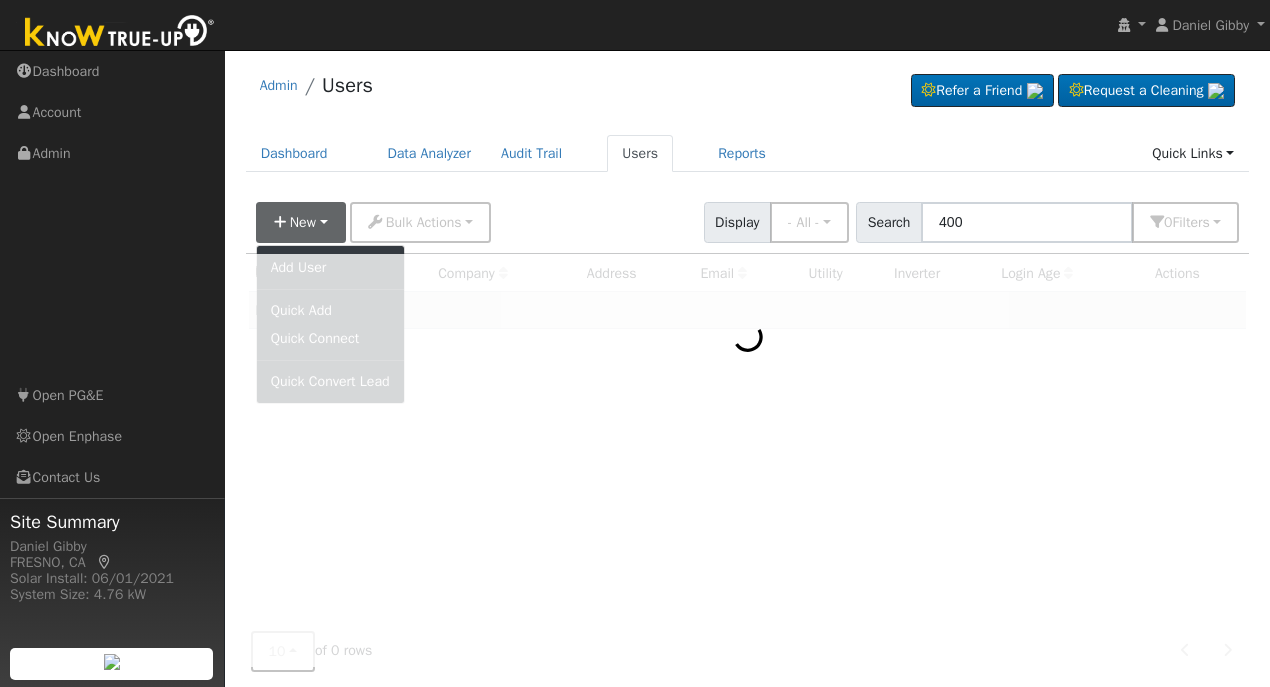 click on "Admin
Users
Refer a Friend
Request a Cleaning" at bounding box center (747, 399) 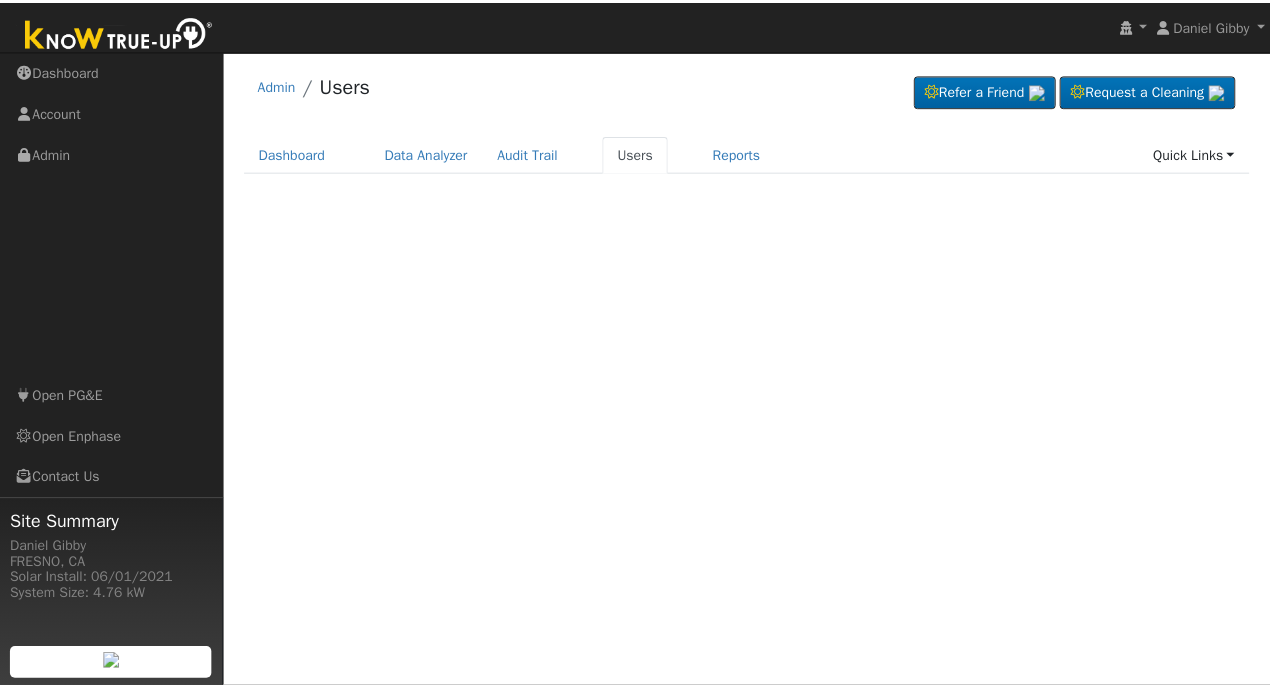 scroll, scrollTop: 0, scrollLeft: 0, axis: both 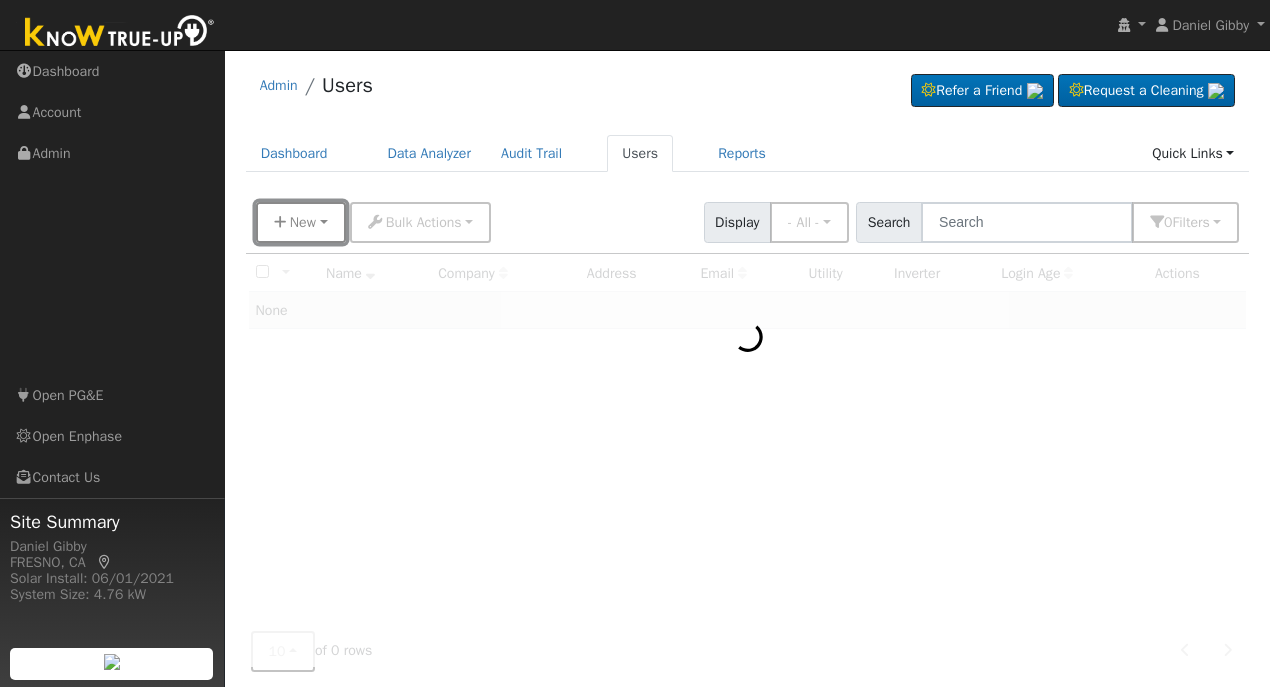 click on "New" at bounding box center (301, 222) 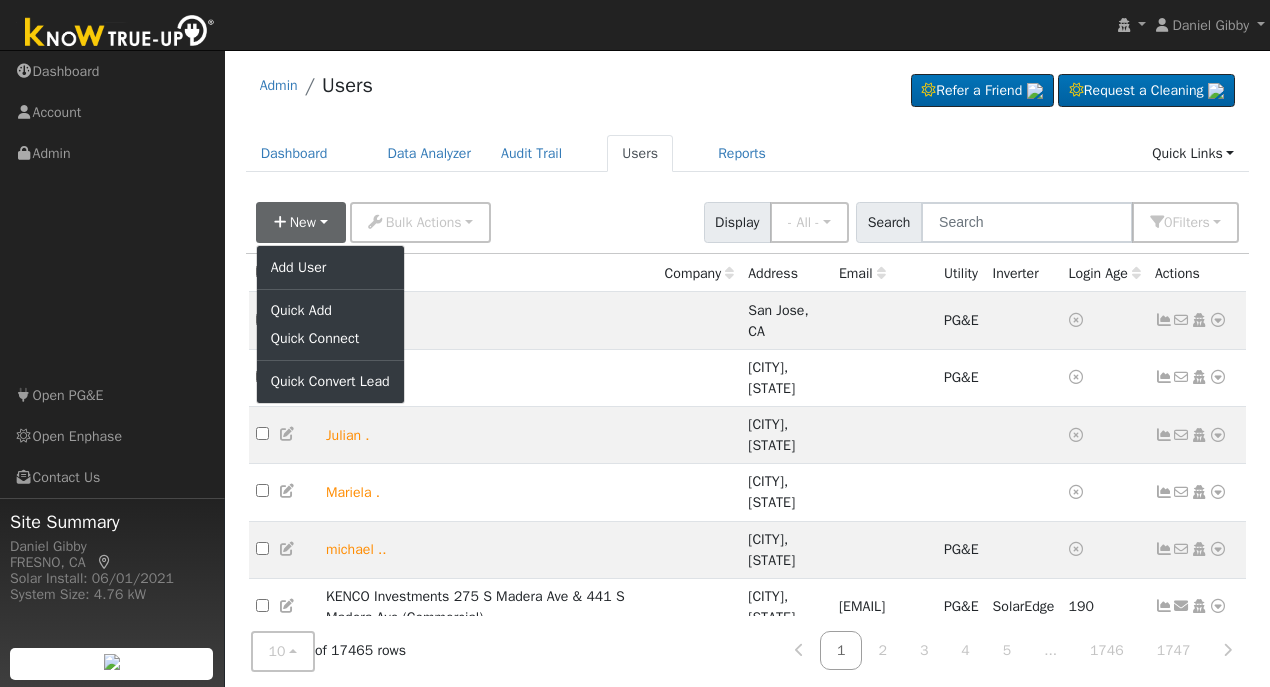 click on "New Add User Quick Add Quick Connect Quick Convert Lead   Bulk Actions Send Email Assign Fields Export CSV Import CSV Disconnect Users Delete Users Display - All - - All - Customers Leads Staff Search  0  Filter s  My accounts Role   Show - All -  Show Leads  Admin  Billing Admin  Account Manager  Manager  Salesperson  Owner  None  Any Utility   None  Any  Any Connection Solar   None  Any Trial   Trials Only  Expired Trials Only  Active Trials Only Access   Access Only  Expired Access Only  Active Access Only Advanced Filter Clear All" at bounding box center [748, 222] 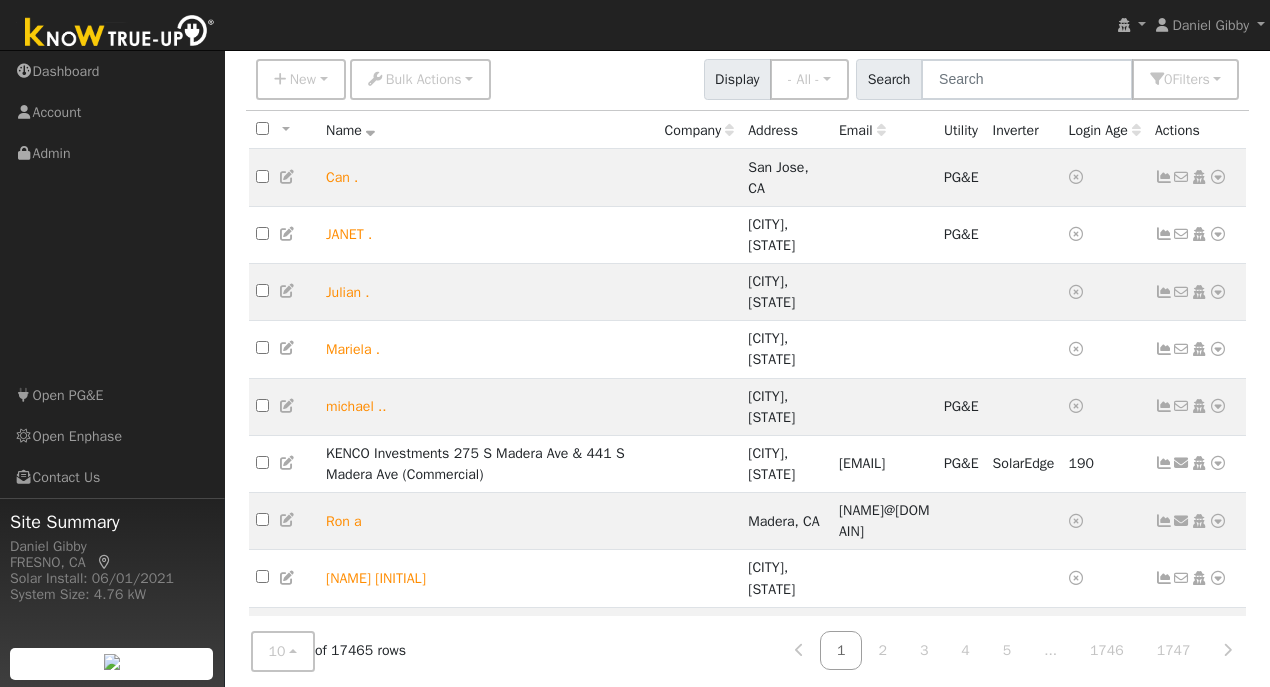 scroll, scrollTop: 157, scrollLeft: 0, axis: vertical 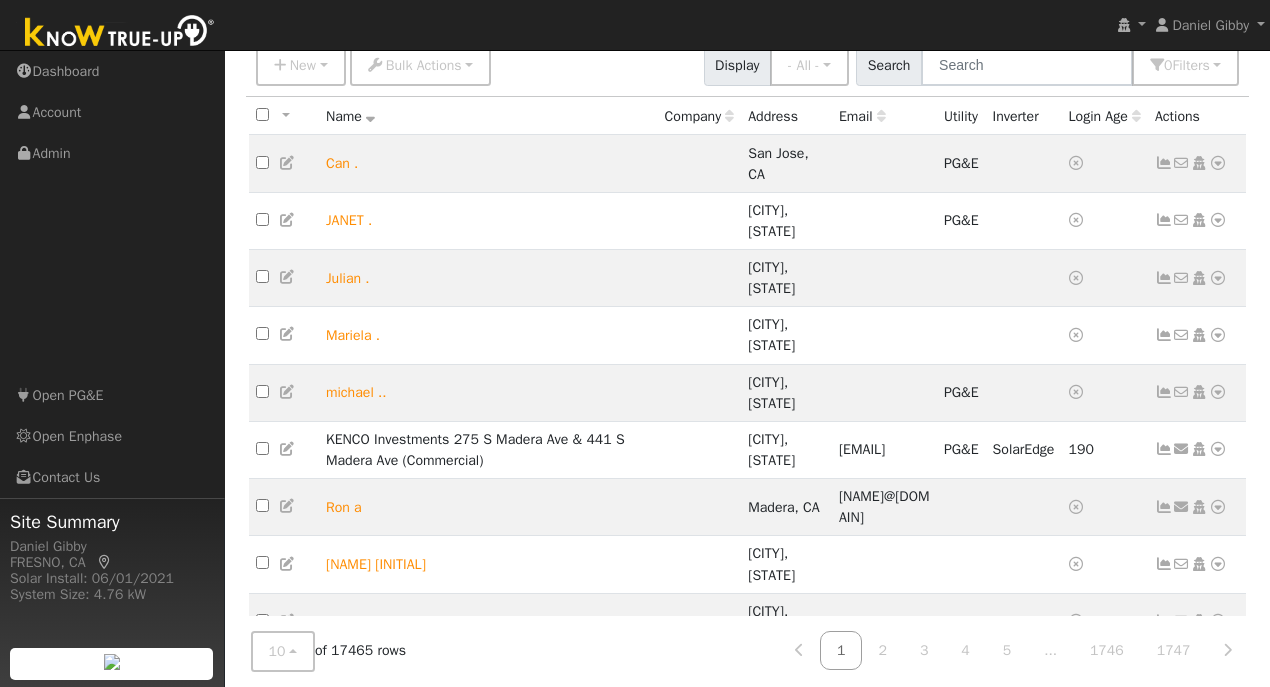 click at bounding box center [288, 506] 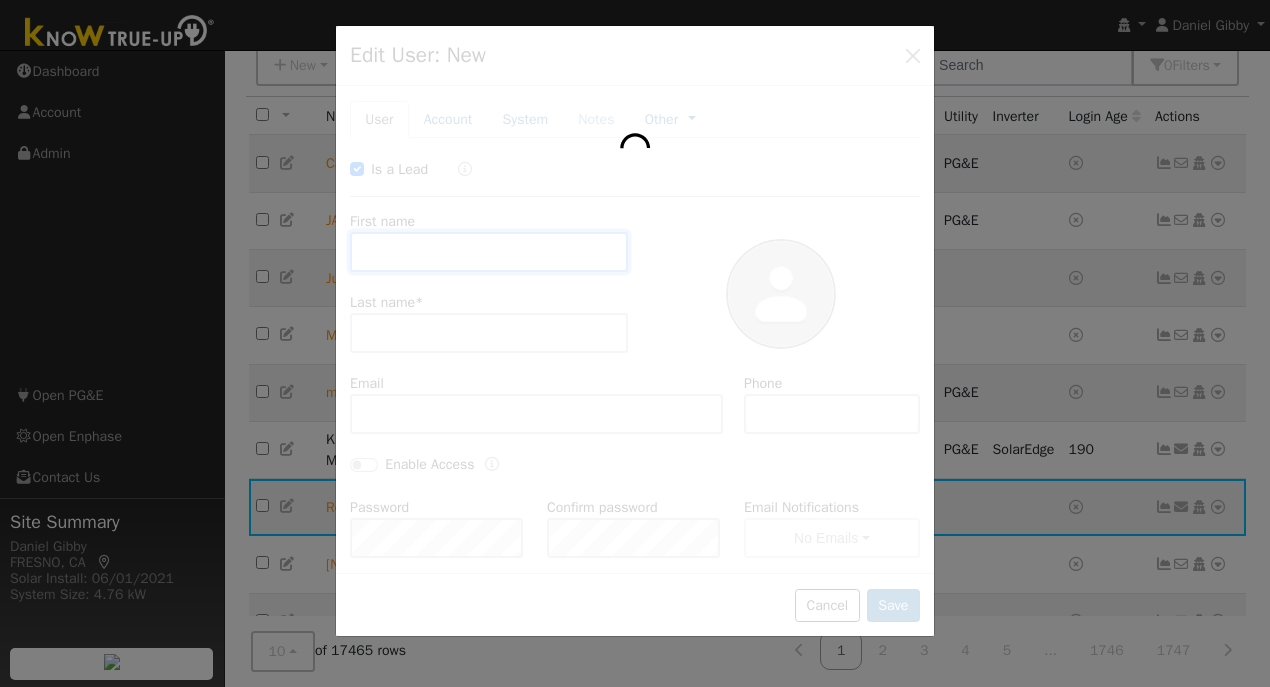 checkbox on "true" 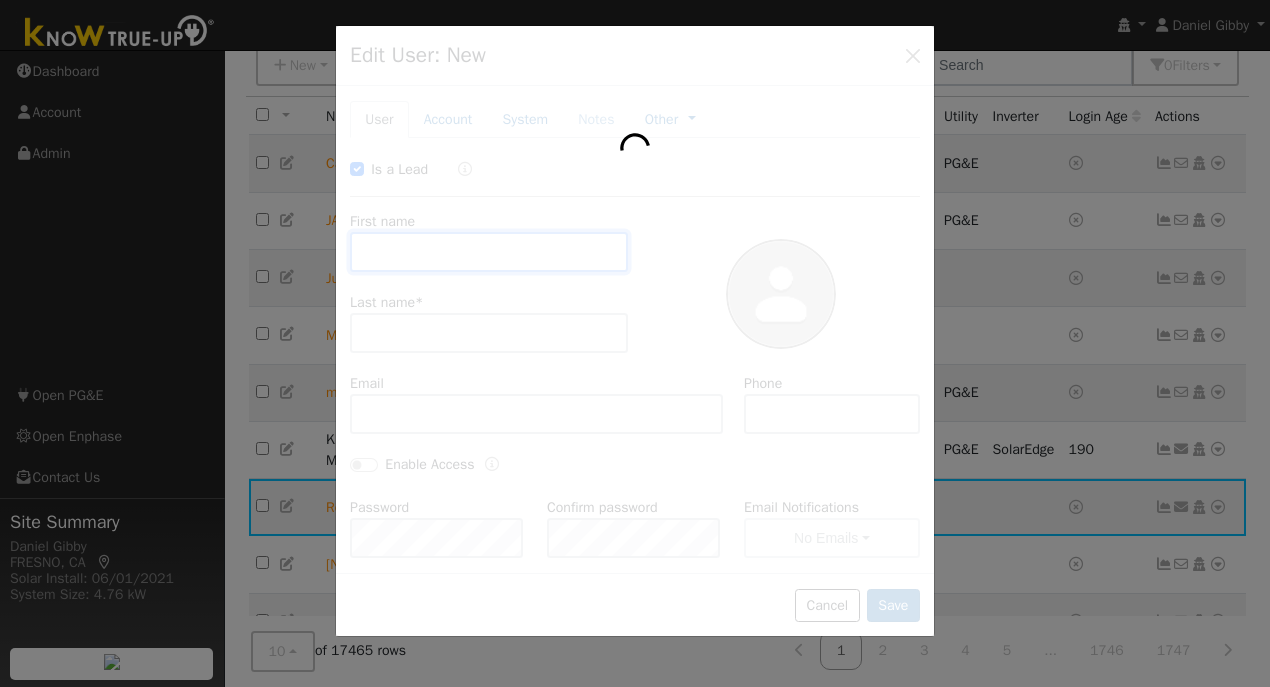 type on "Ron" 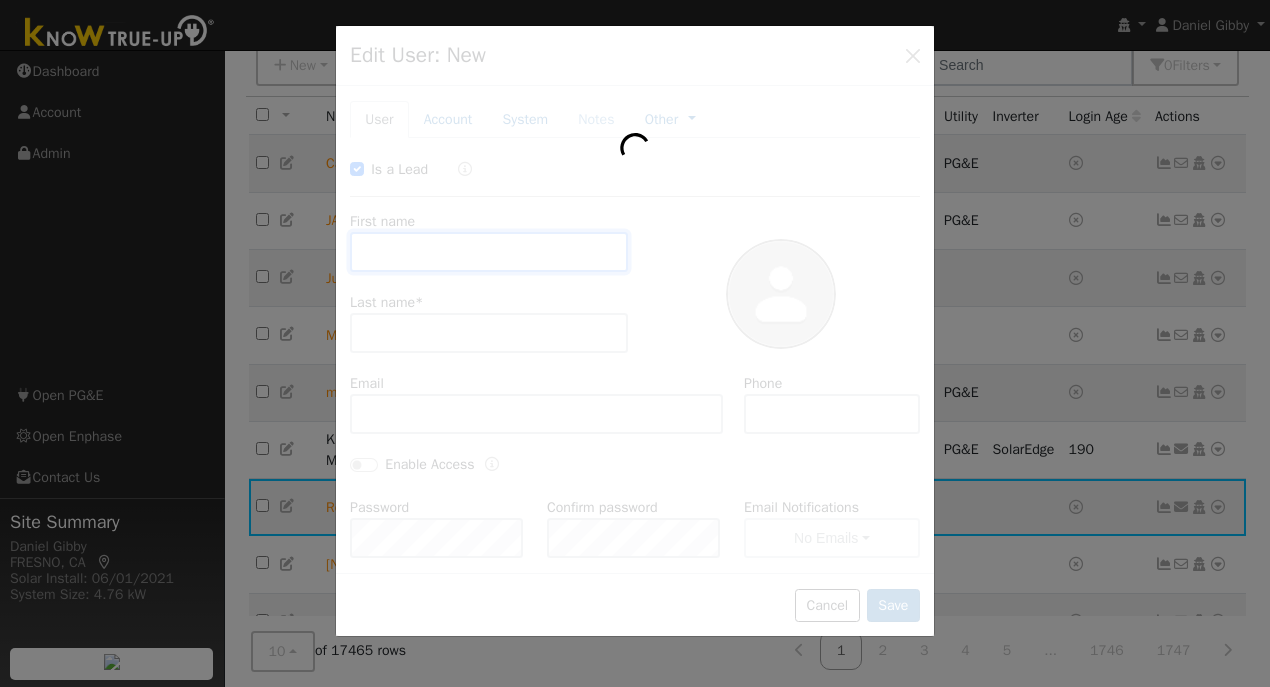 type on "a" 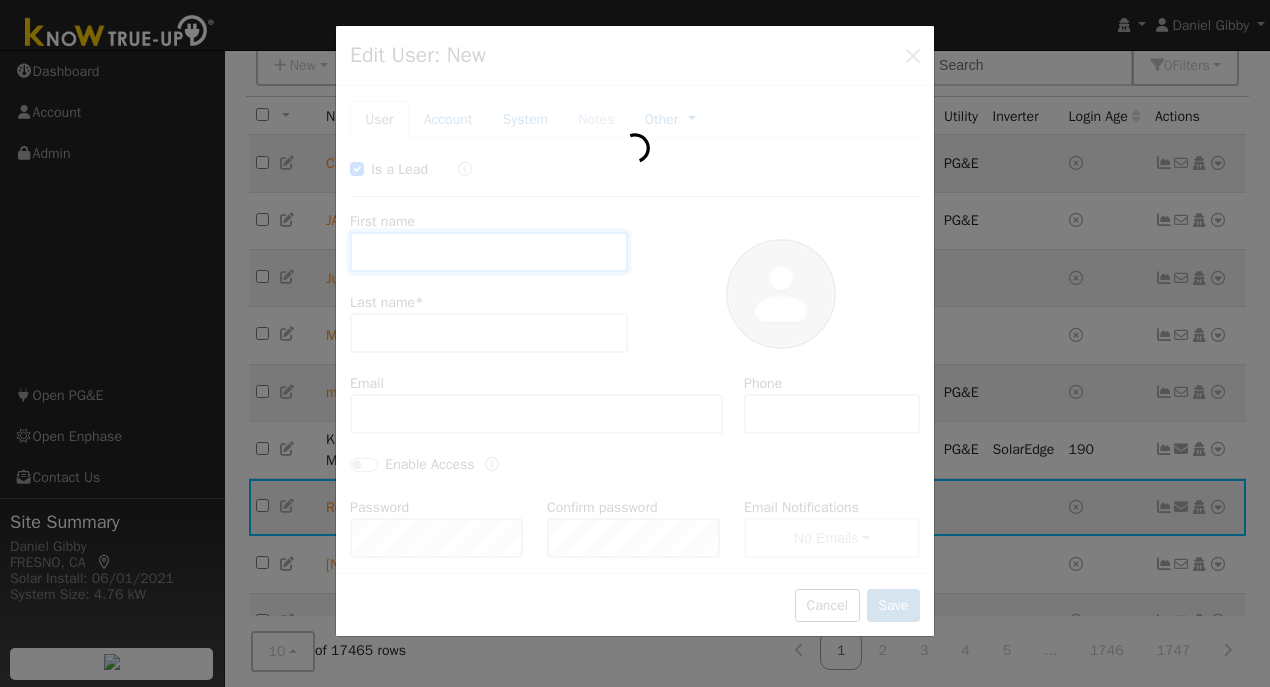 type on "[NAME]@[DOMAIN]" 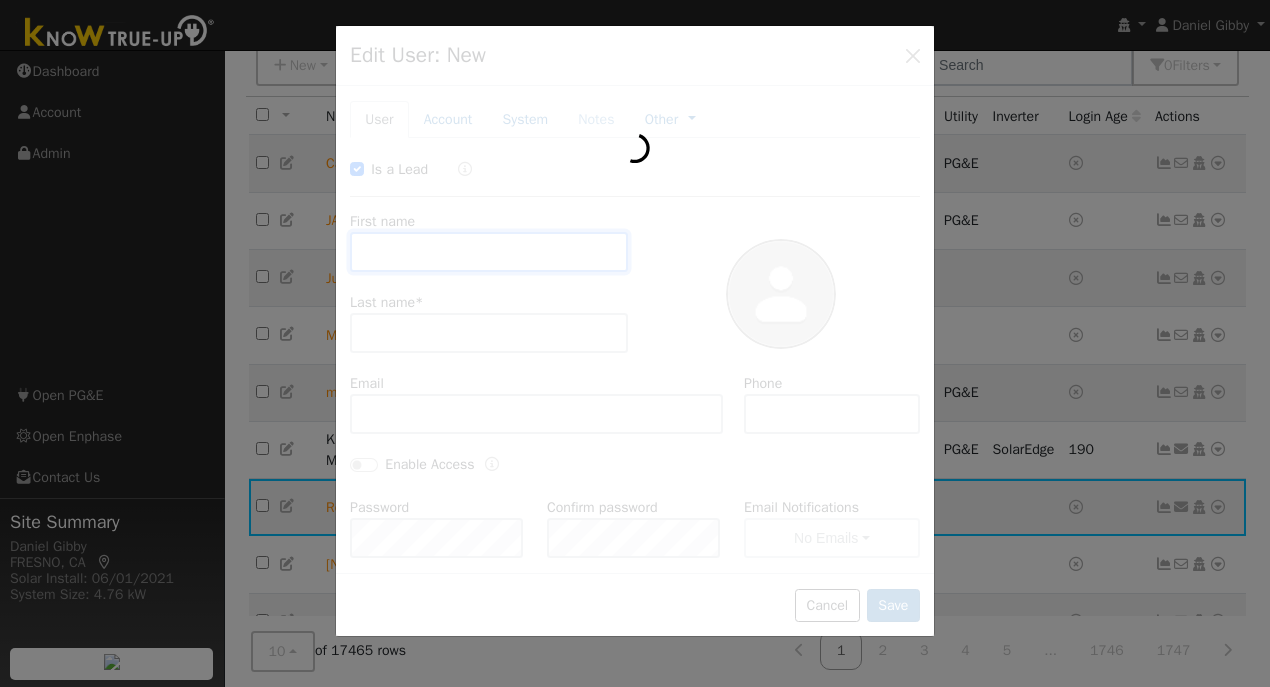 type on "[PHONE]" 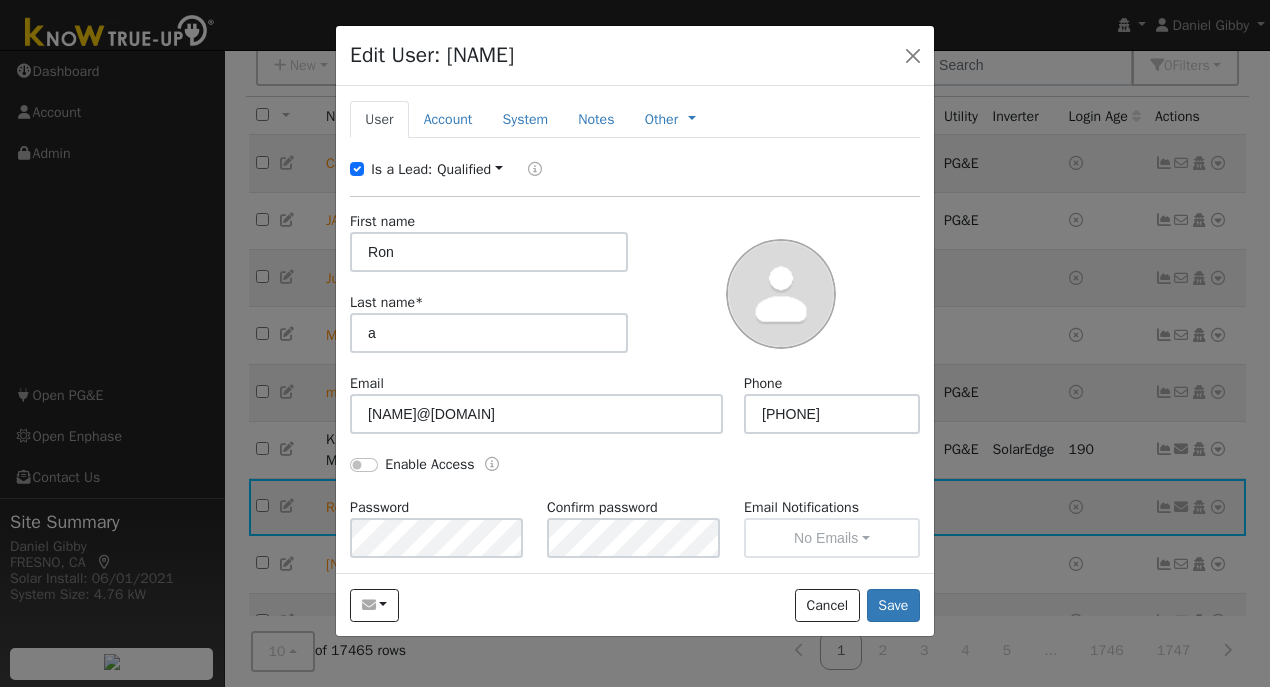 click on "Account" at bounding box center (448, 119) 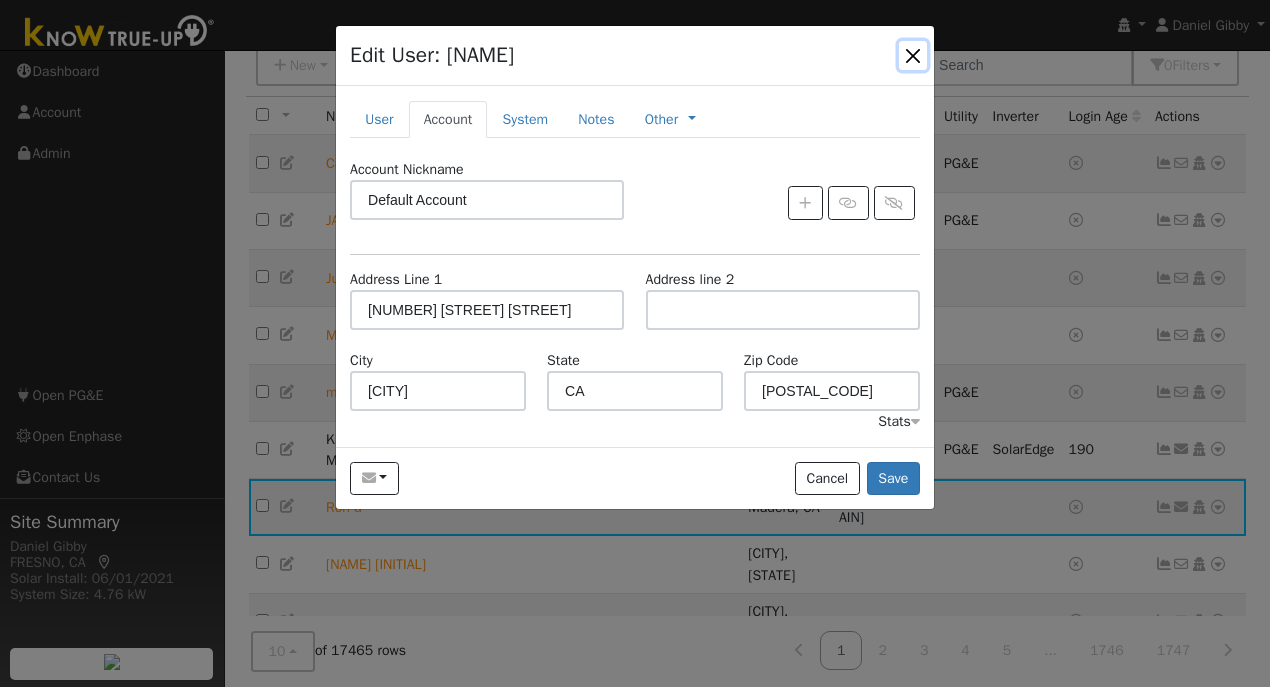click at bounding box center (913, 55) 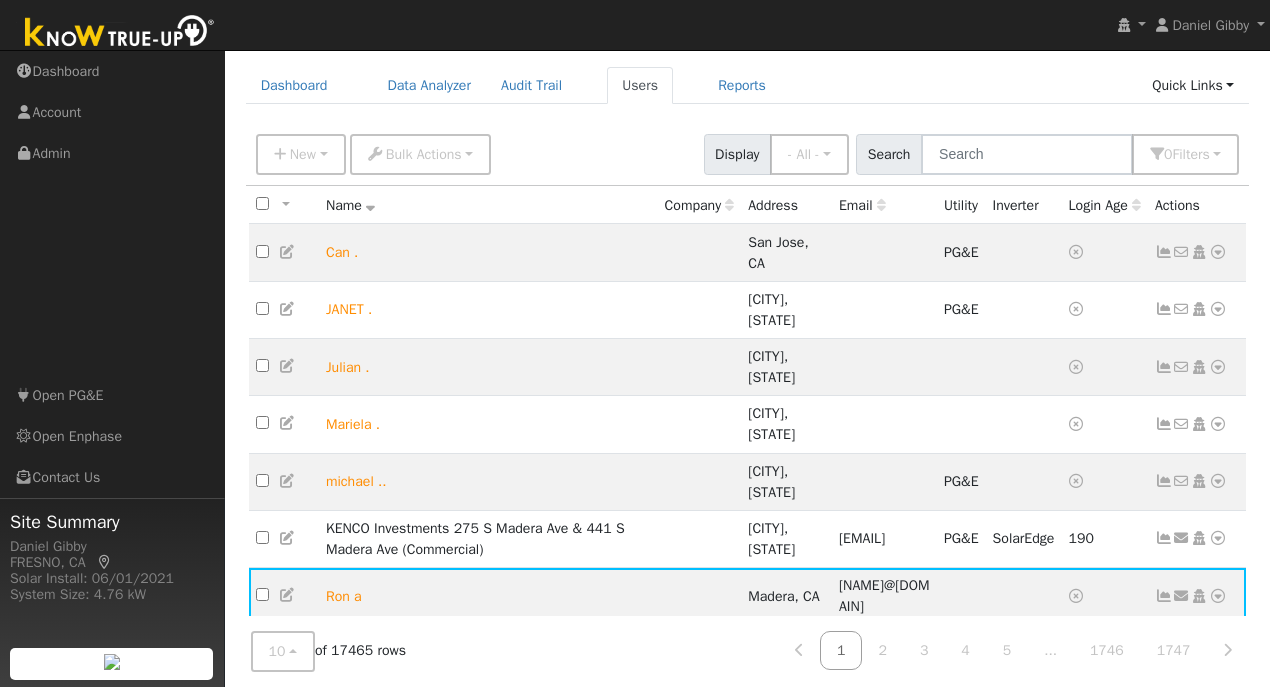 scroll, scrollTop: 0, scrollLeft: 0, axis: both 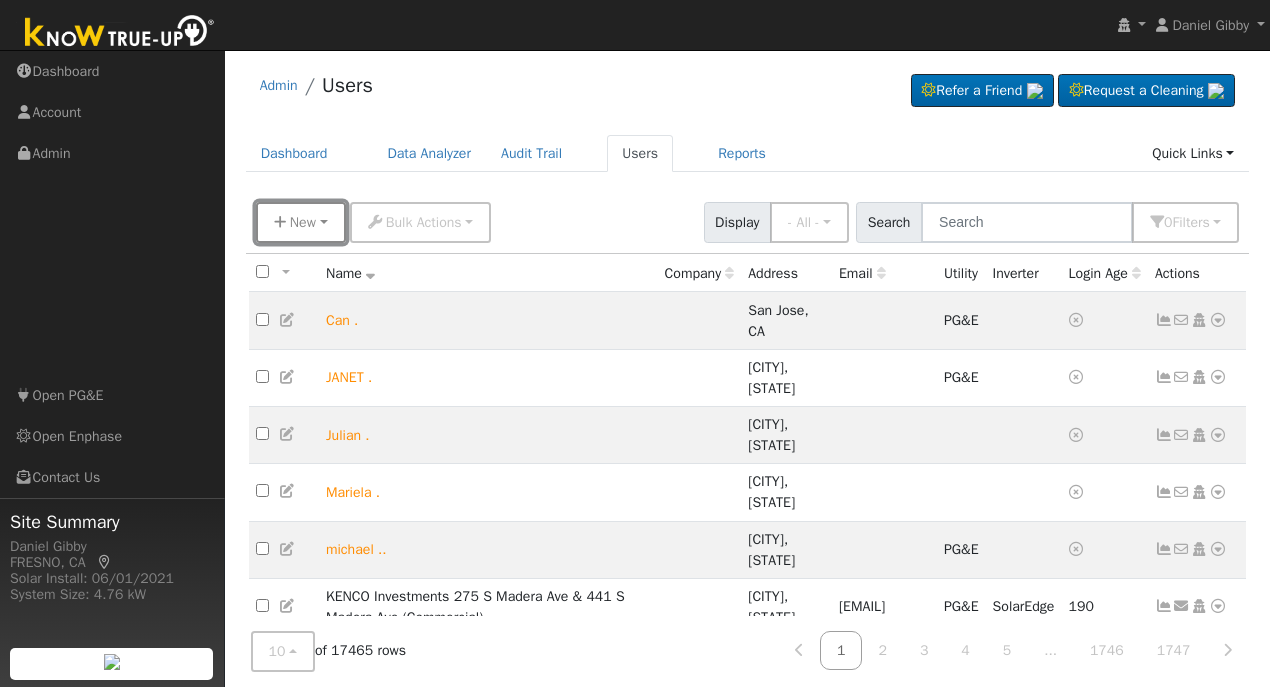 click on "New" at bounding box center [303, 222] 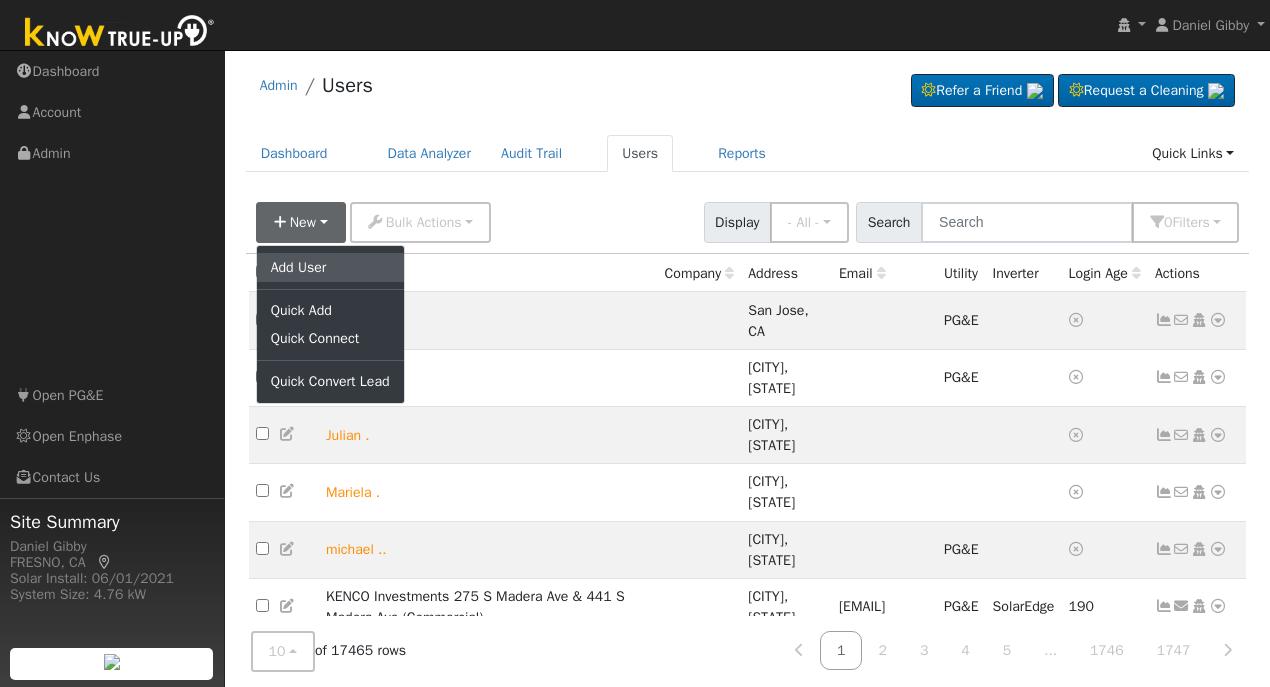 click on "Add User" at bounding box center [330, 267] 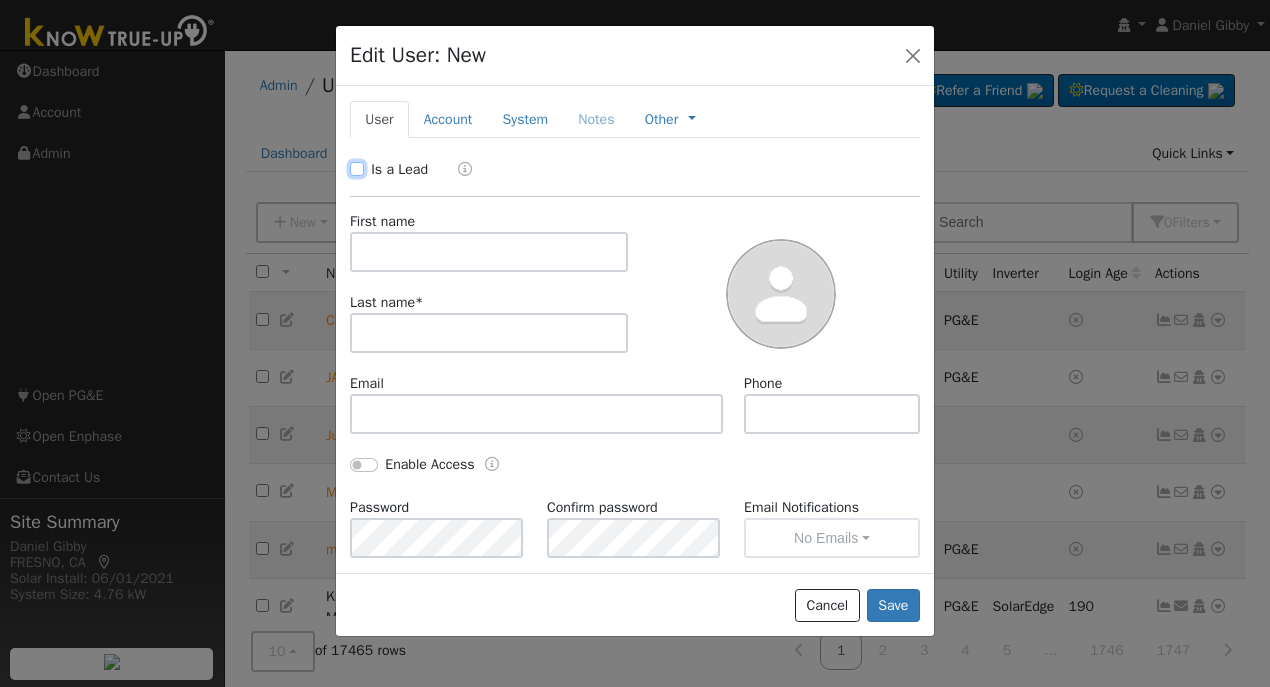 click on "Is a Lead" at bounding box center [357, 169] 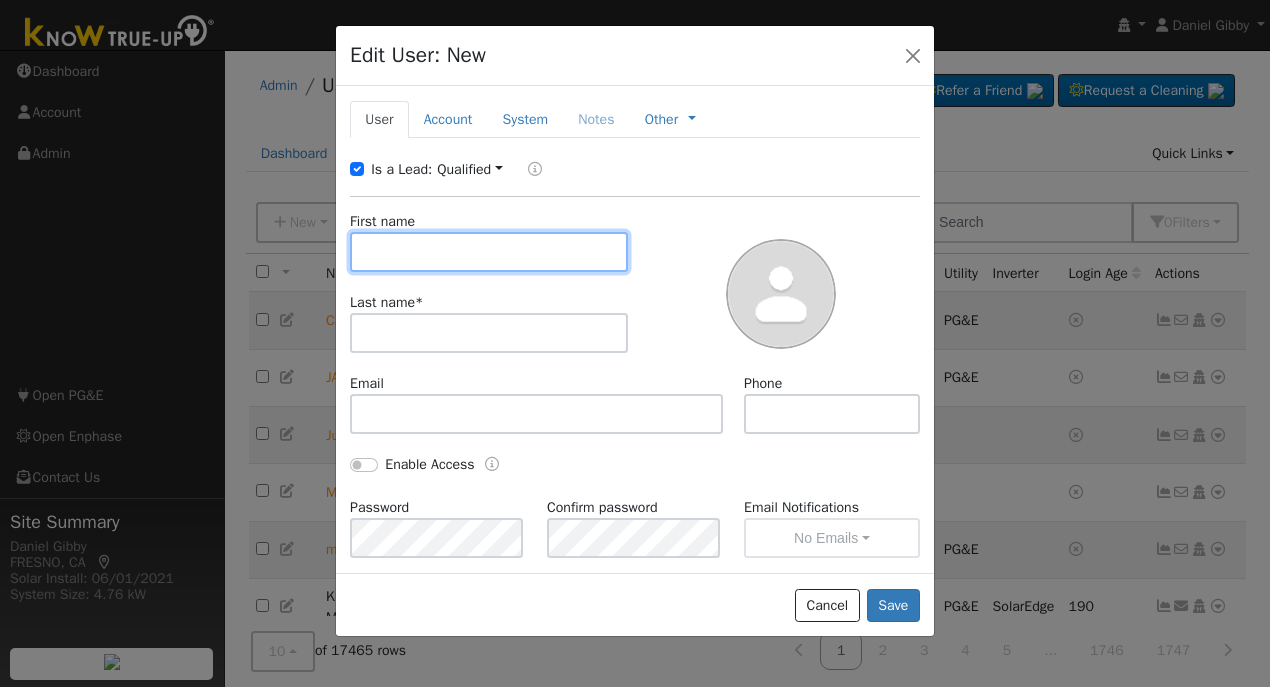 click at bounding box center [489, 252] 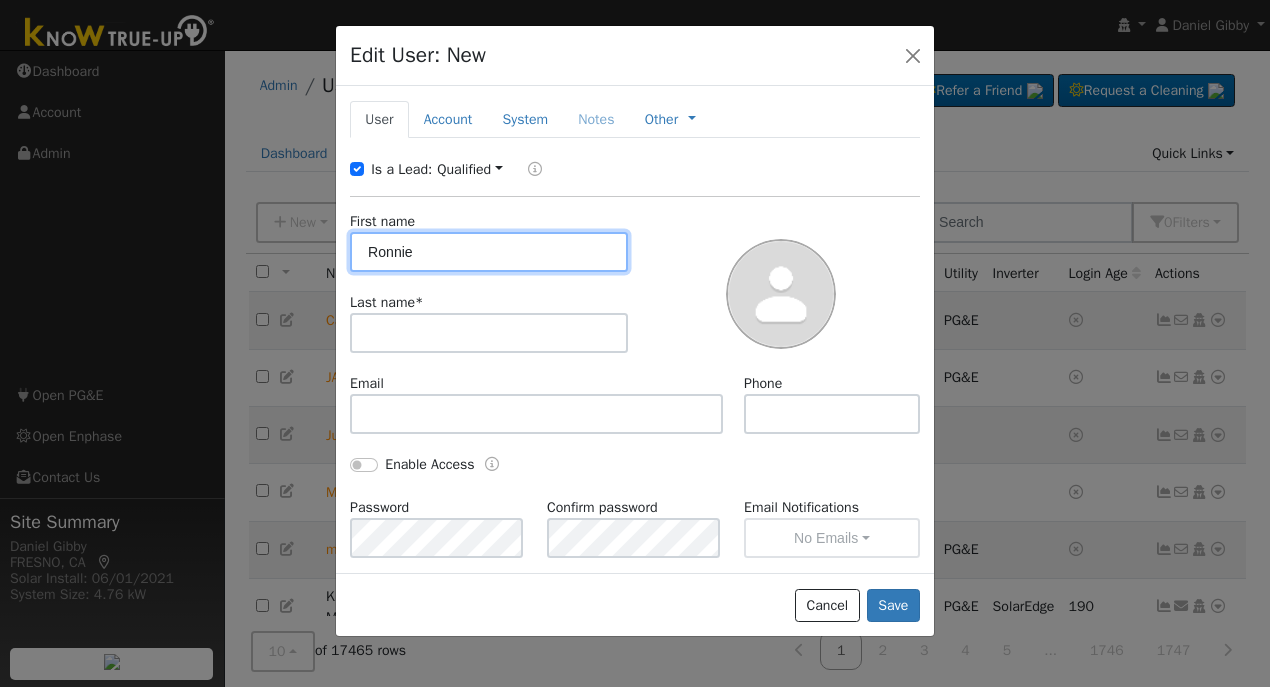 type on "Ronnie" 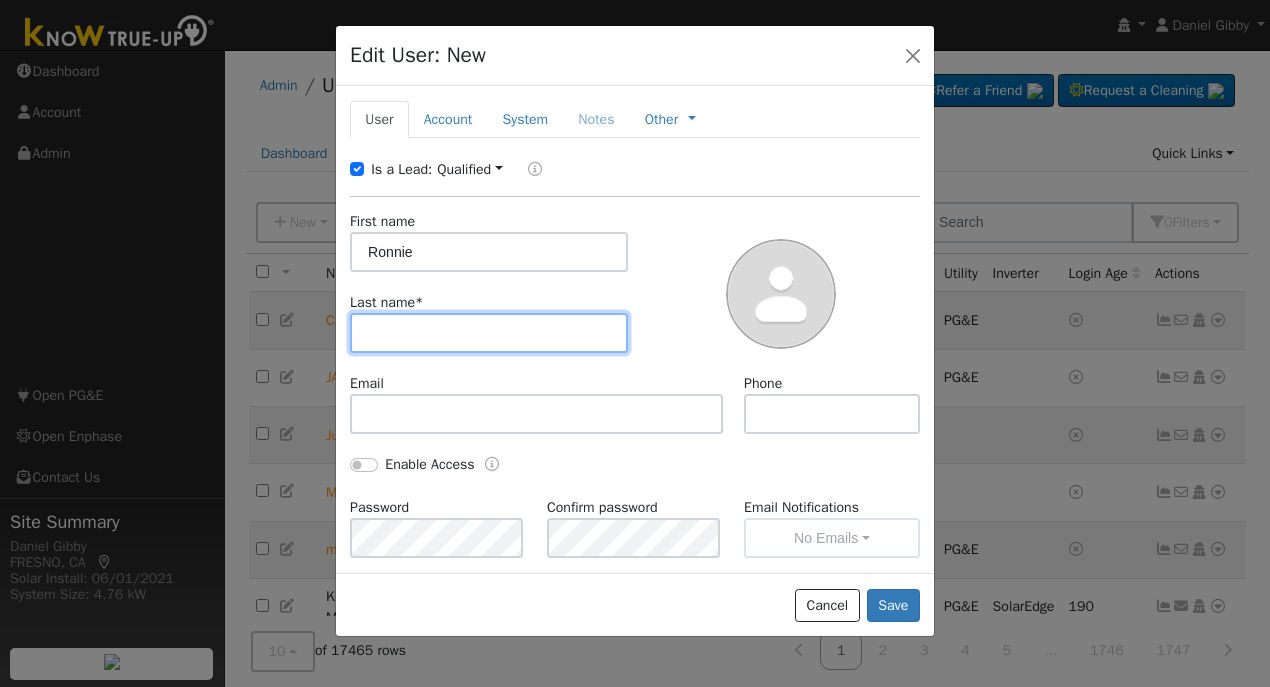 click at bounding box center [489, 333] 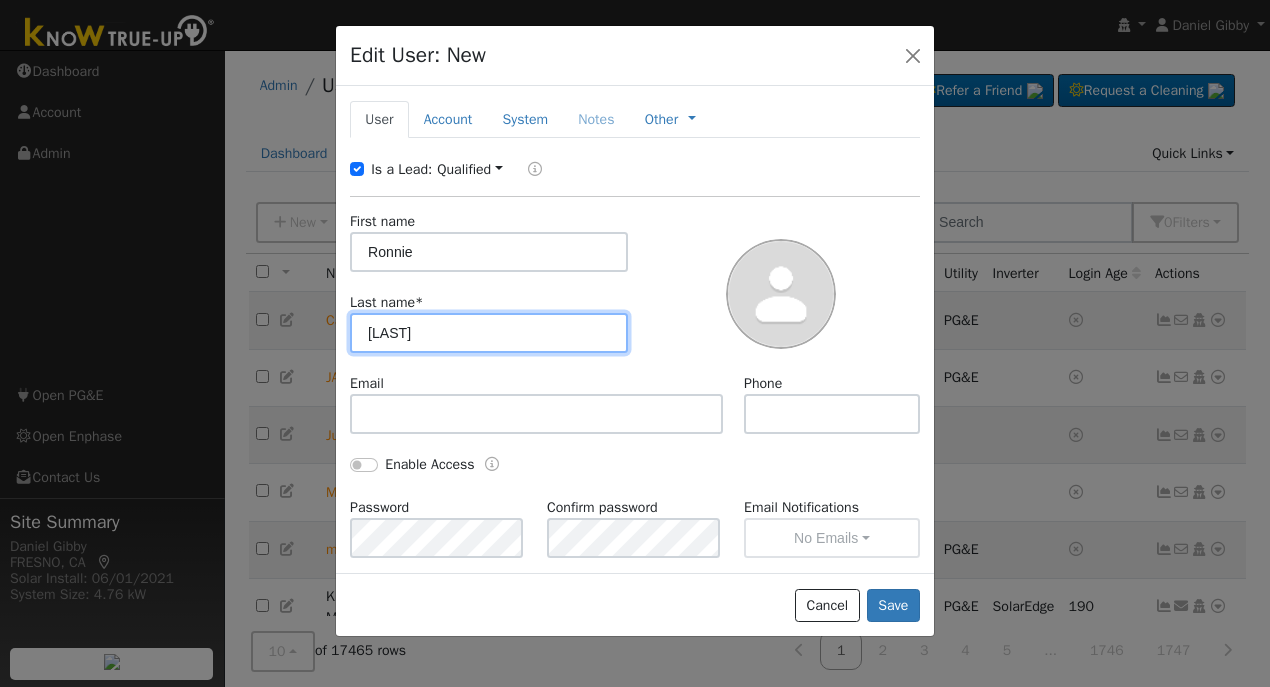 type on "[LAST]" 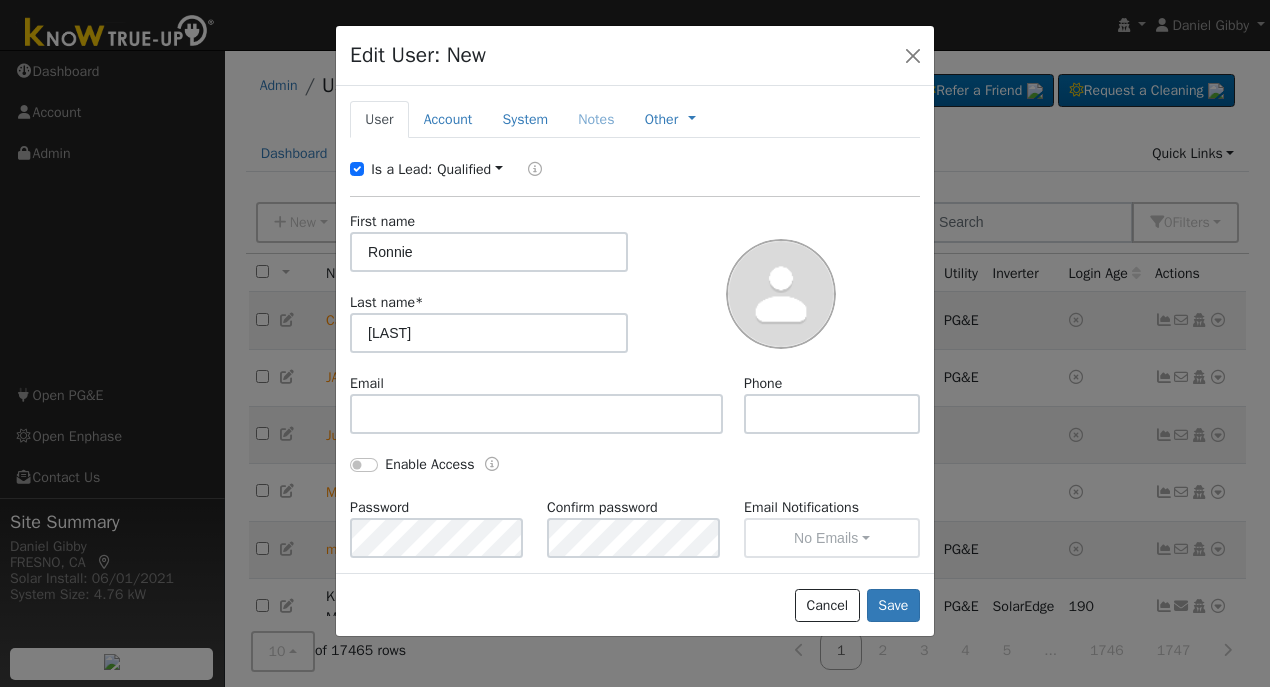click on "Account" at bounding box center (448, 119) 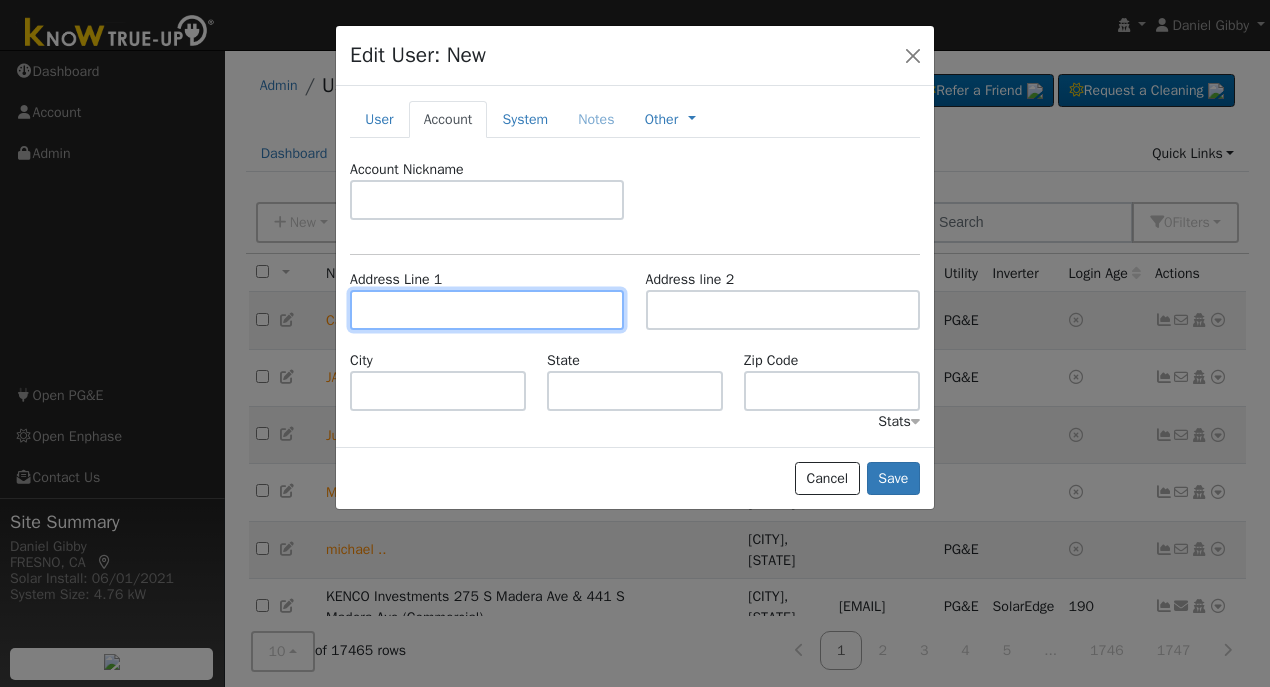 click at bounding box center (487, 310) 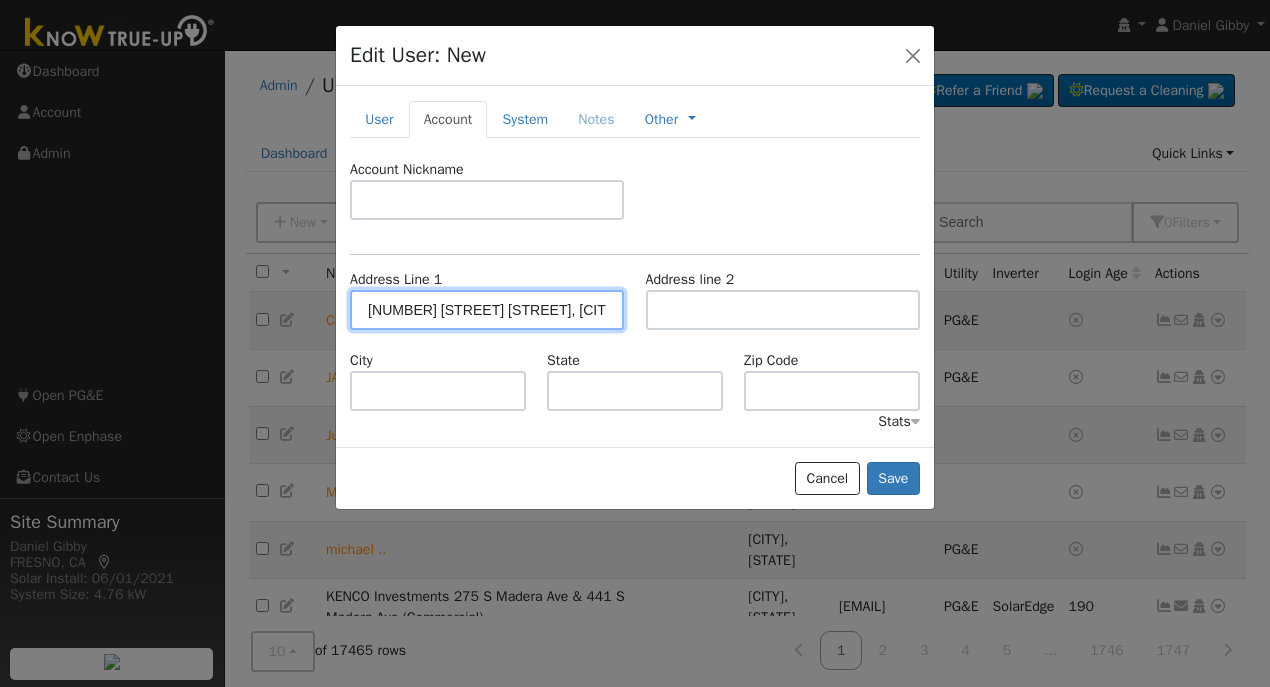 type on "[NUMBER] [STREET] [STREET]" 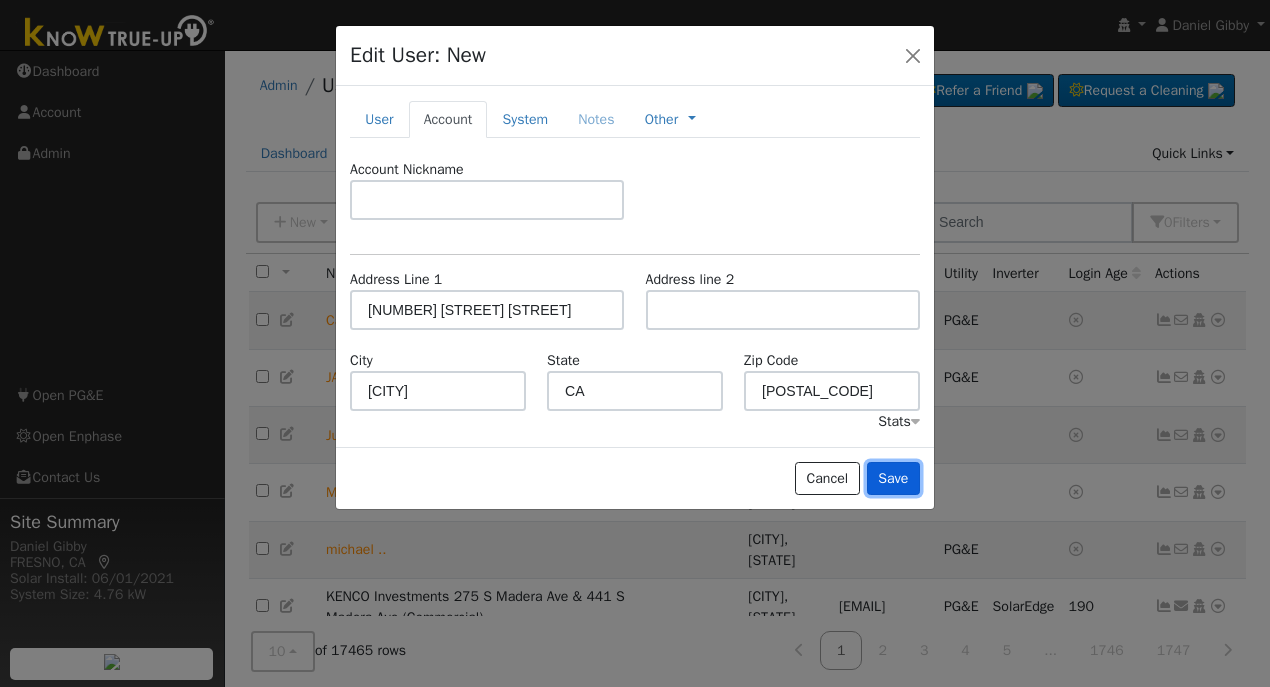 click on "Save" at bounding box center (893, 479) 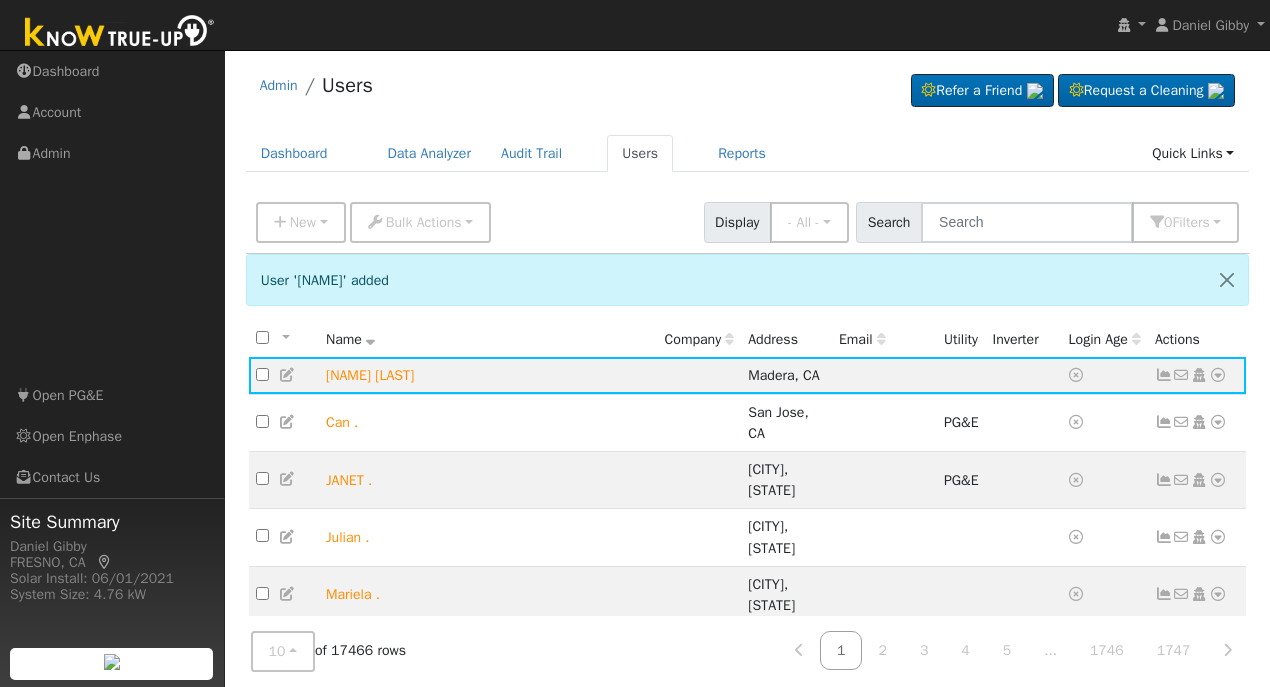 click at bounding box center (1218, 375) 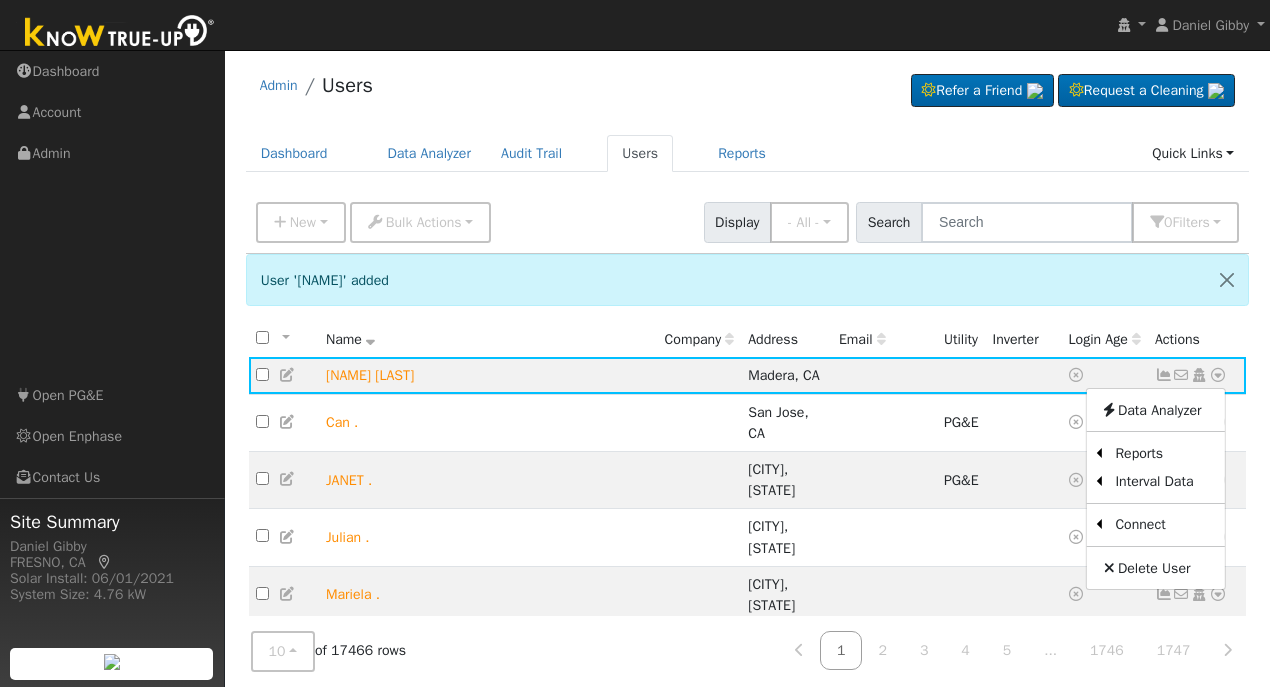 click at bounding box center [1199, 375] 